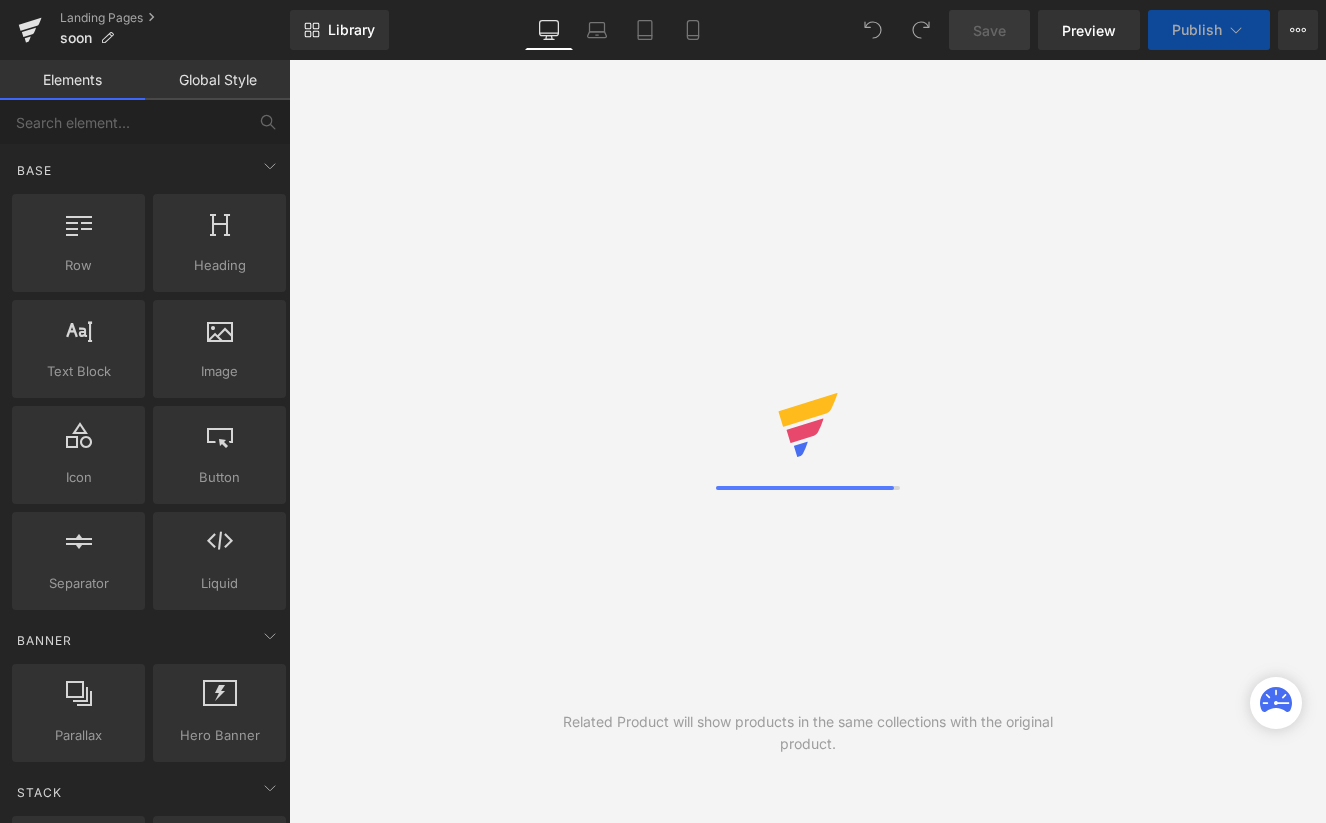 scroll, scrollTop: 0, scrollLeft: 0, axis: both 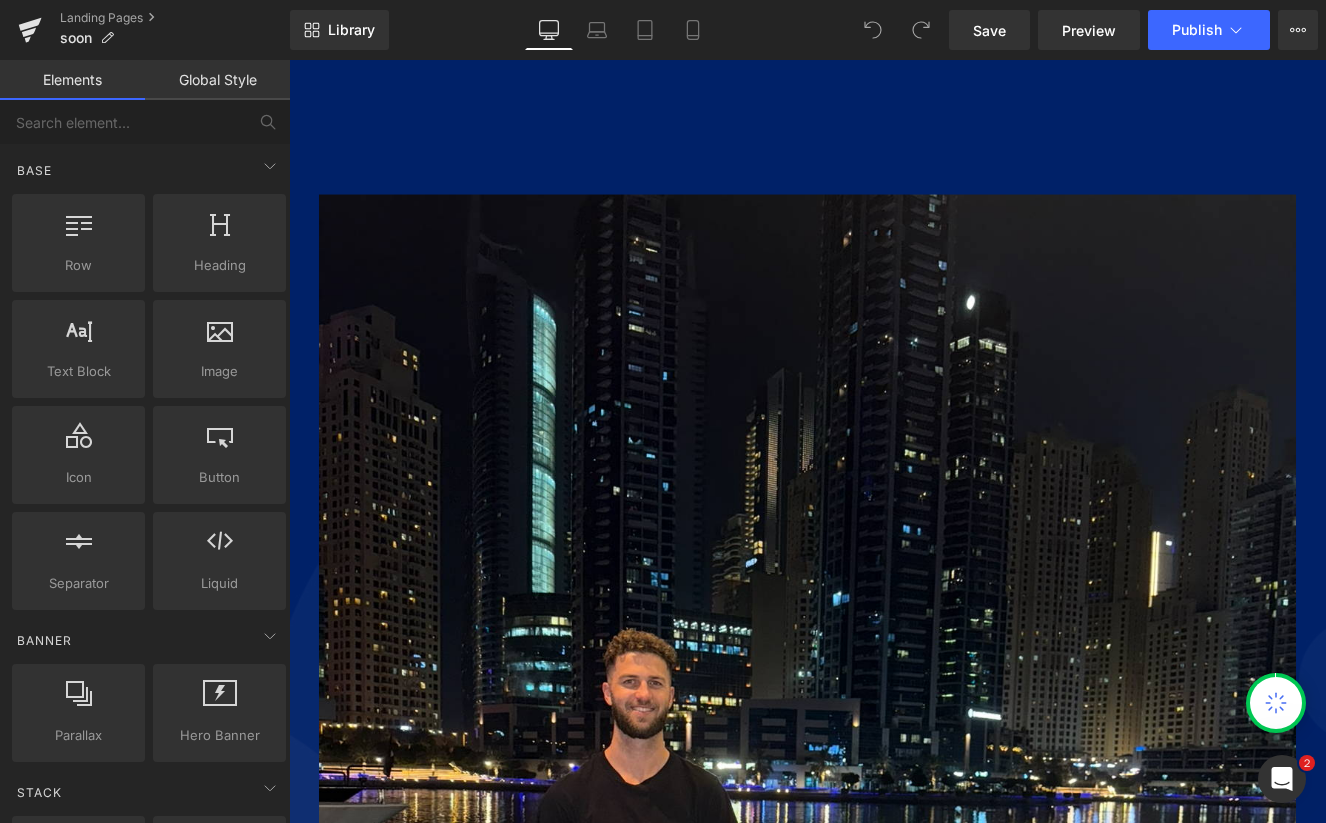 click at bounding box center (894, 1672) 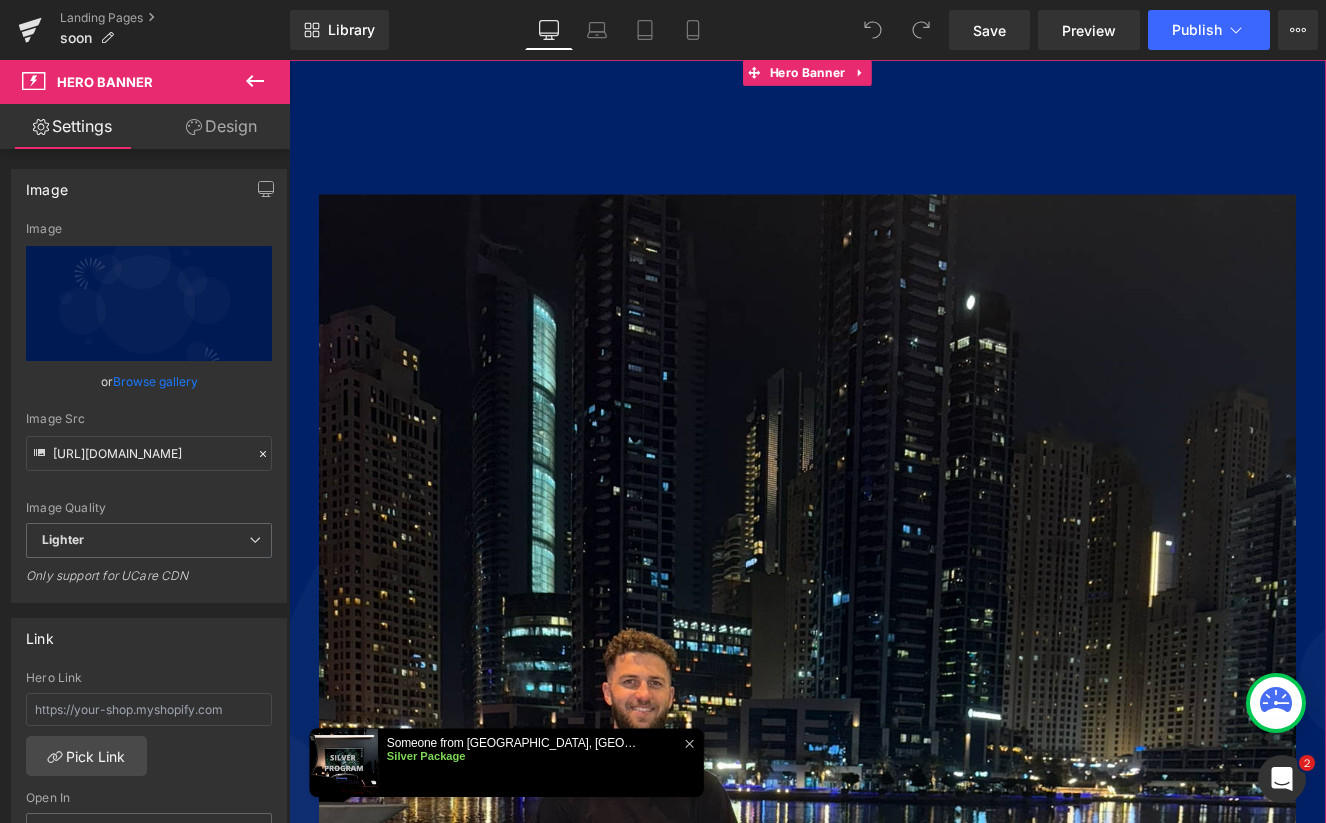 click on "Design" at bounding box center (221, 126) 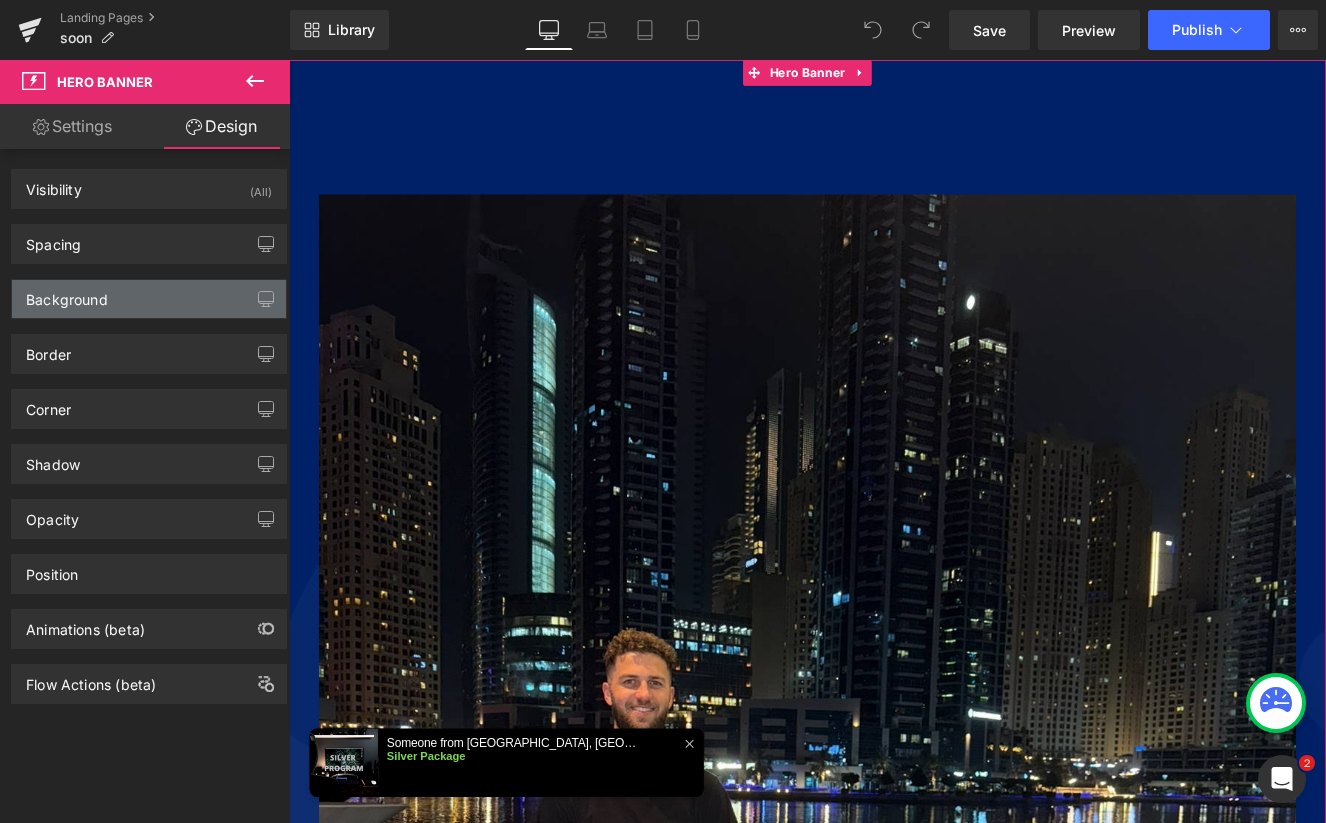 click on "Background" at bounding box center [149, 299] 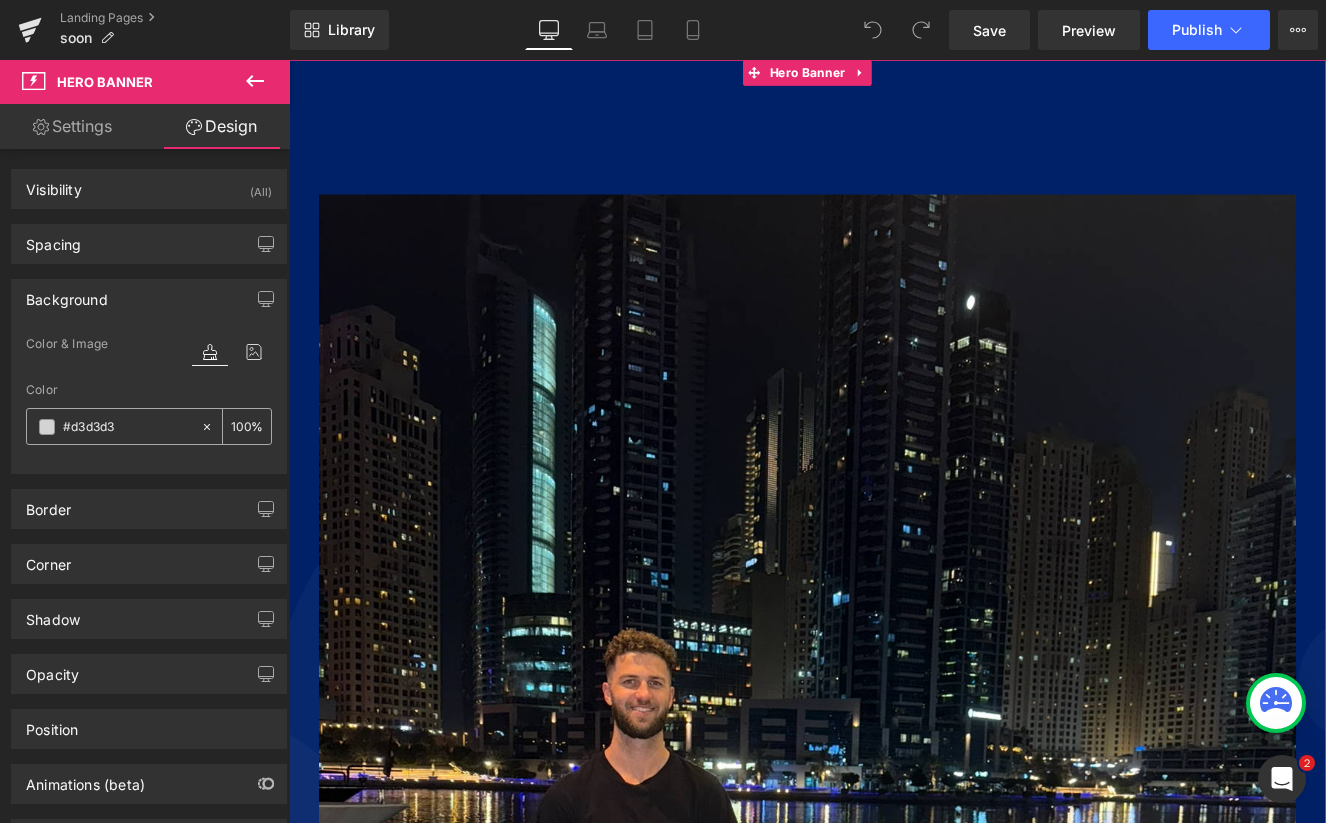 click at bounding box center (47, 427) 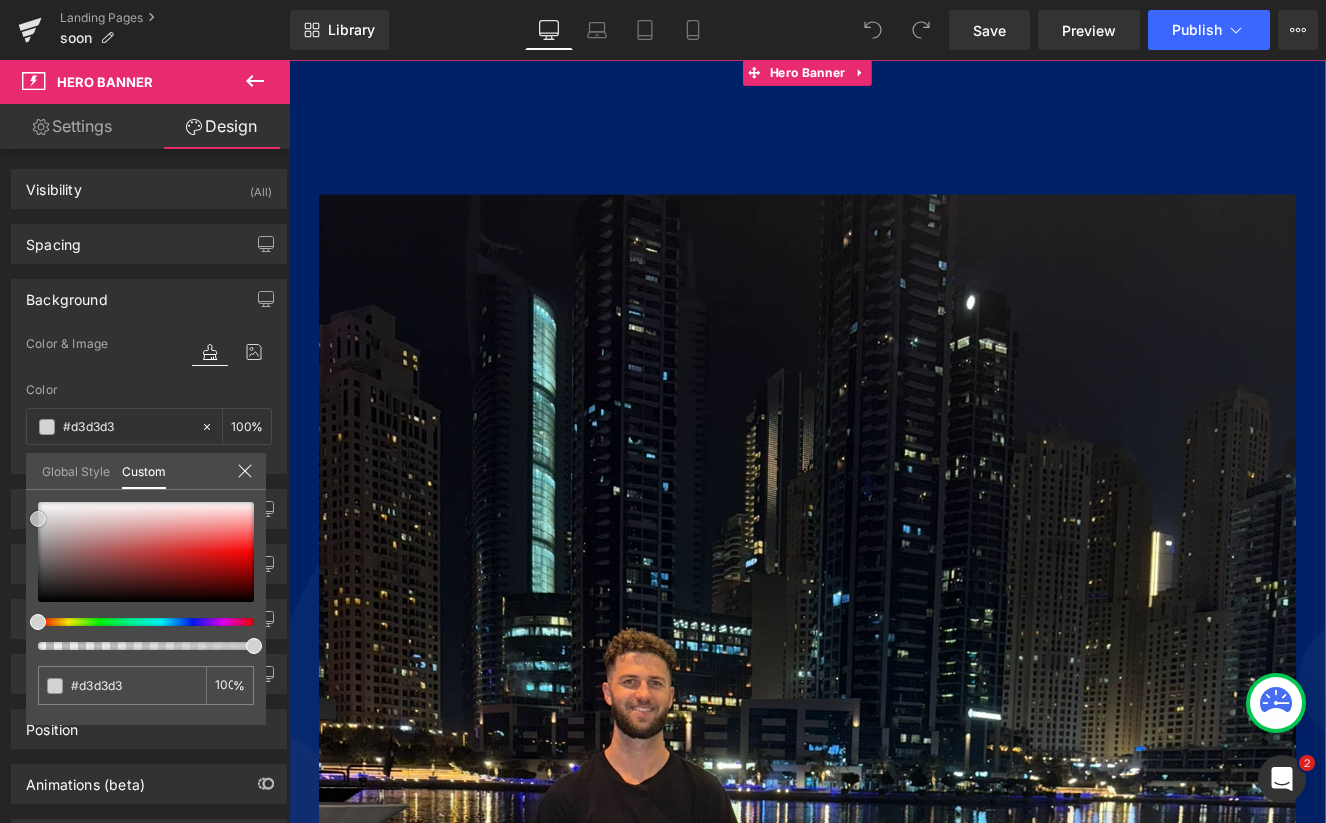 click at bounding box center (146, 552) 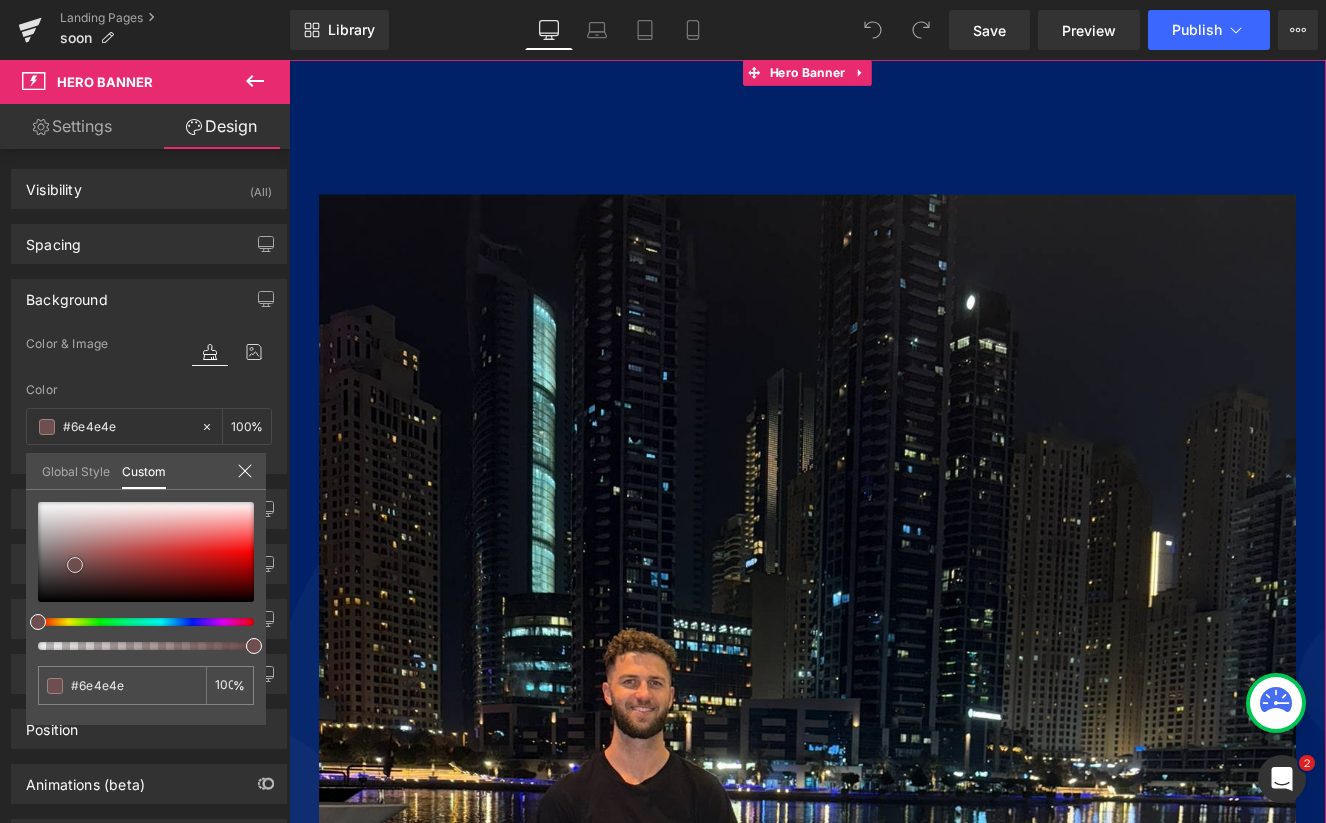 type on "#684a4a" 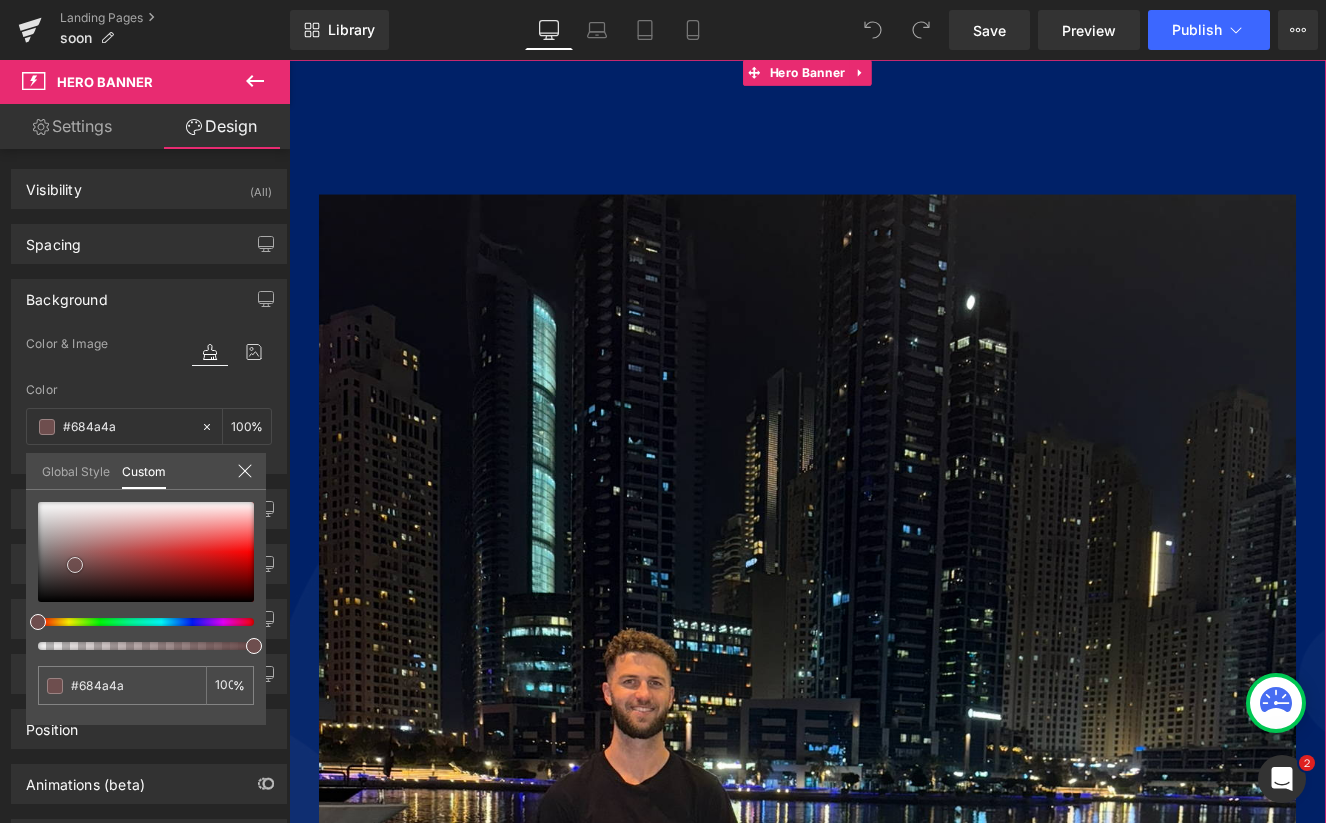 type on "#4d3c3c" 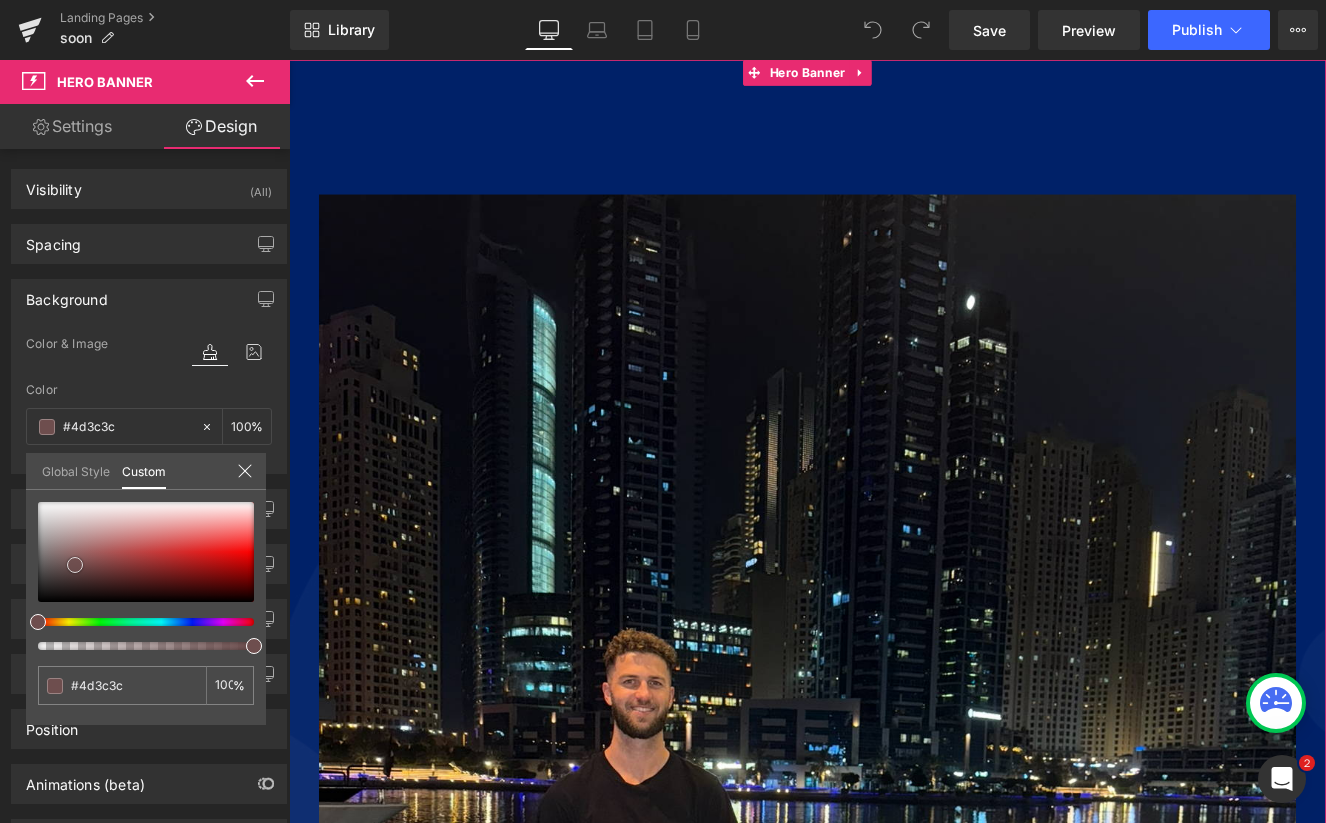 type on "#3f3535" 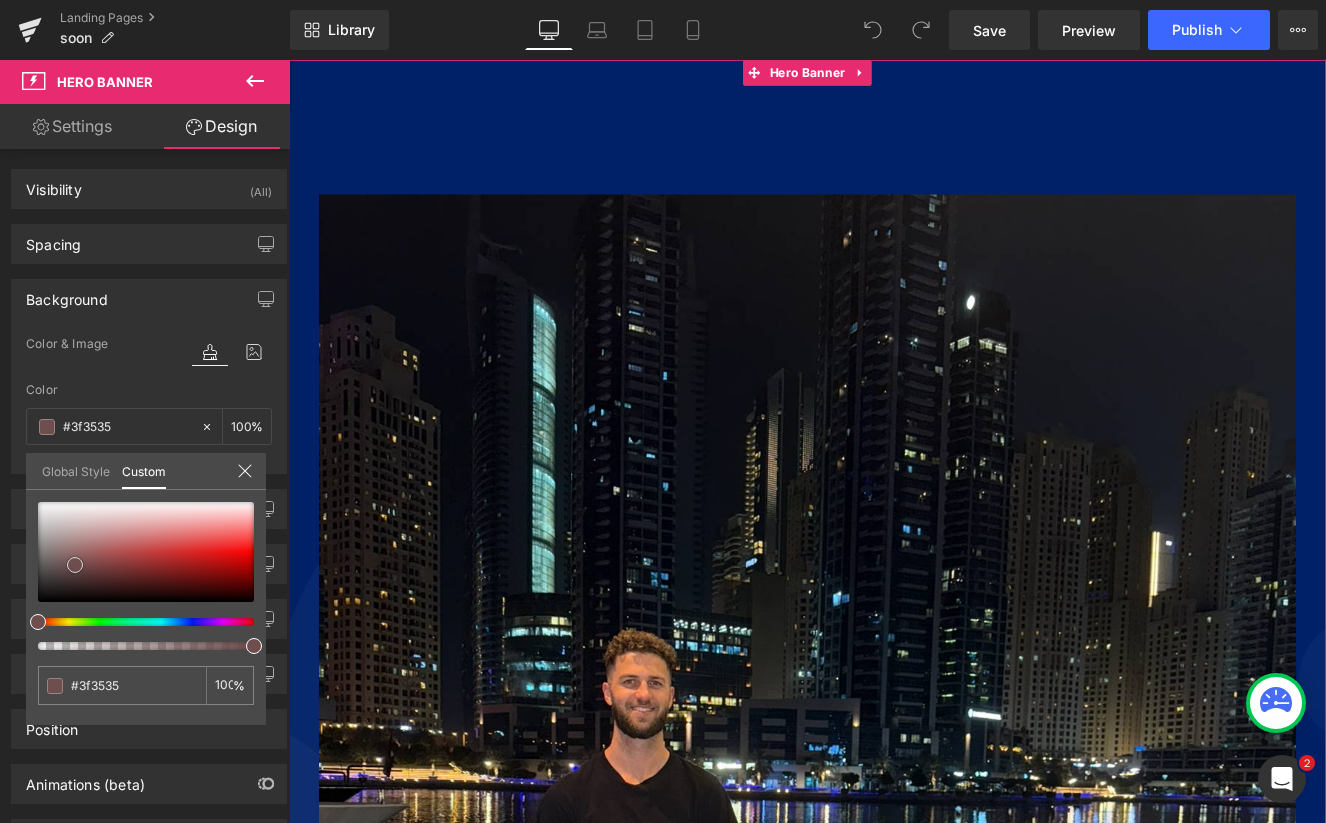 type on "#302b2b" 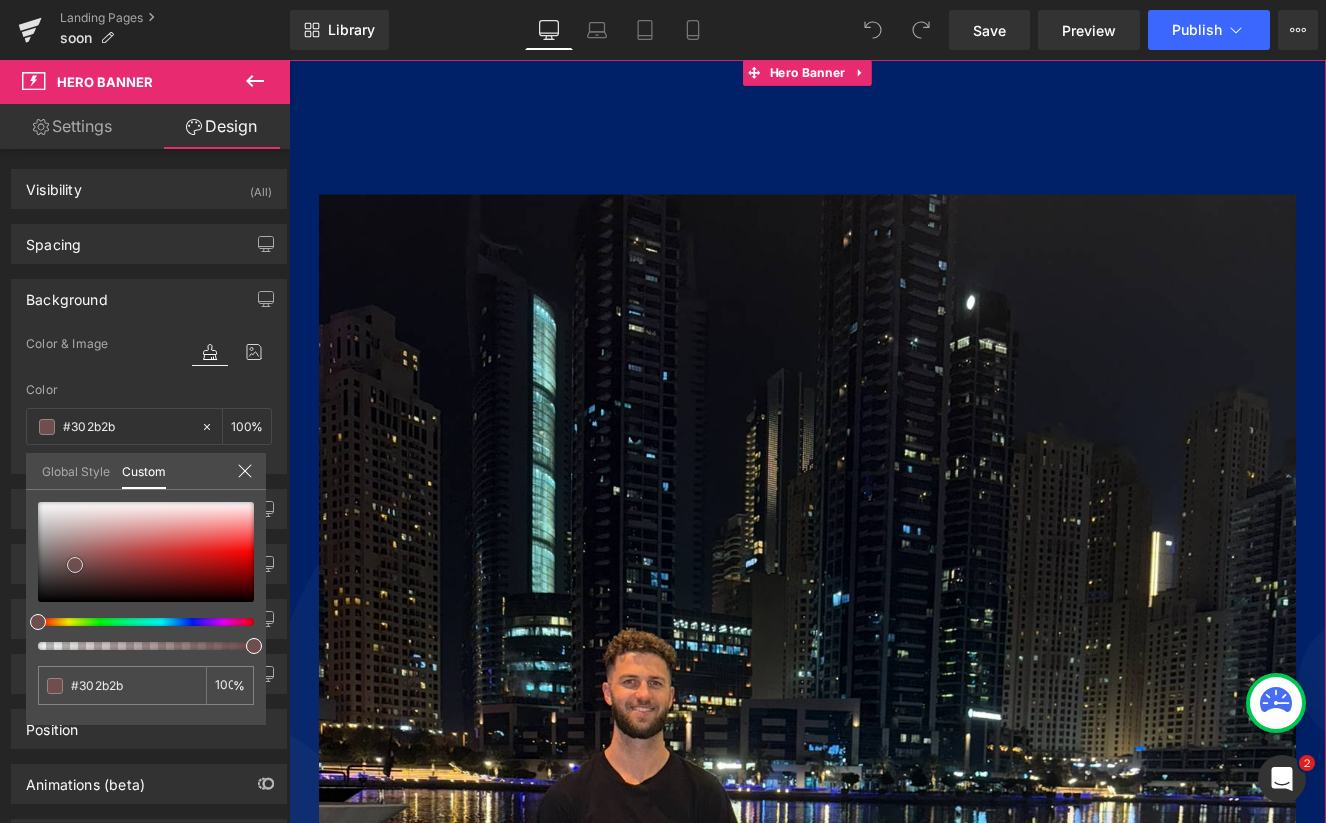 type on "#212020" 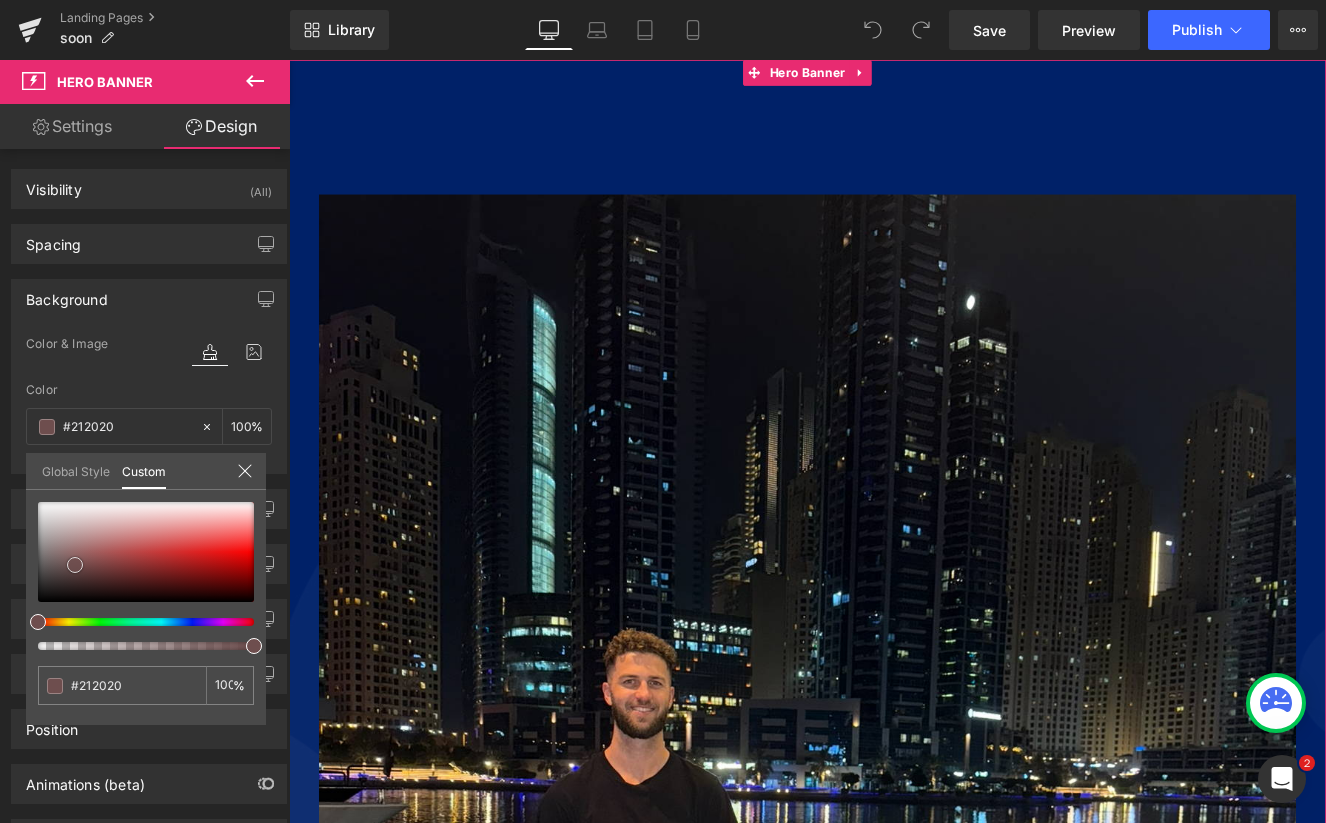 type on "#161616" 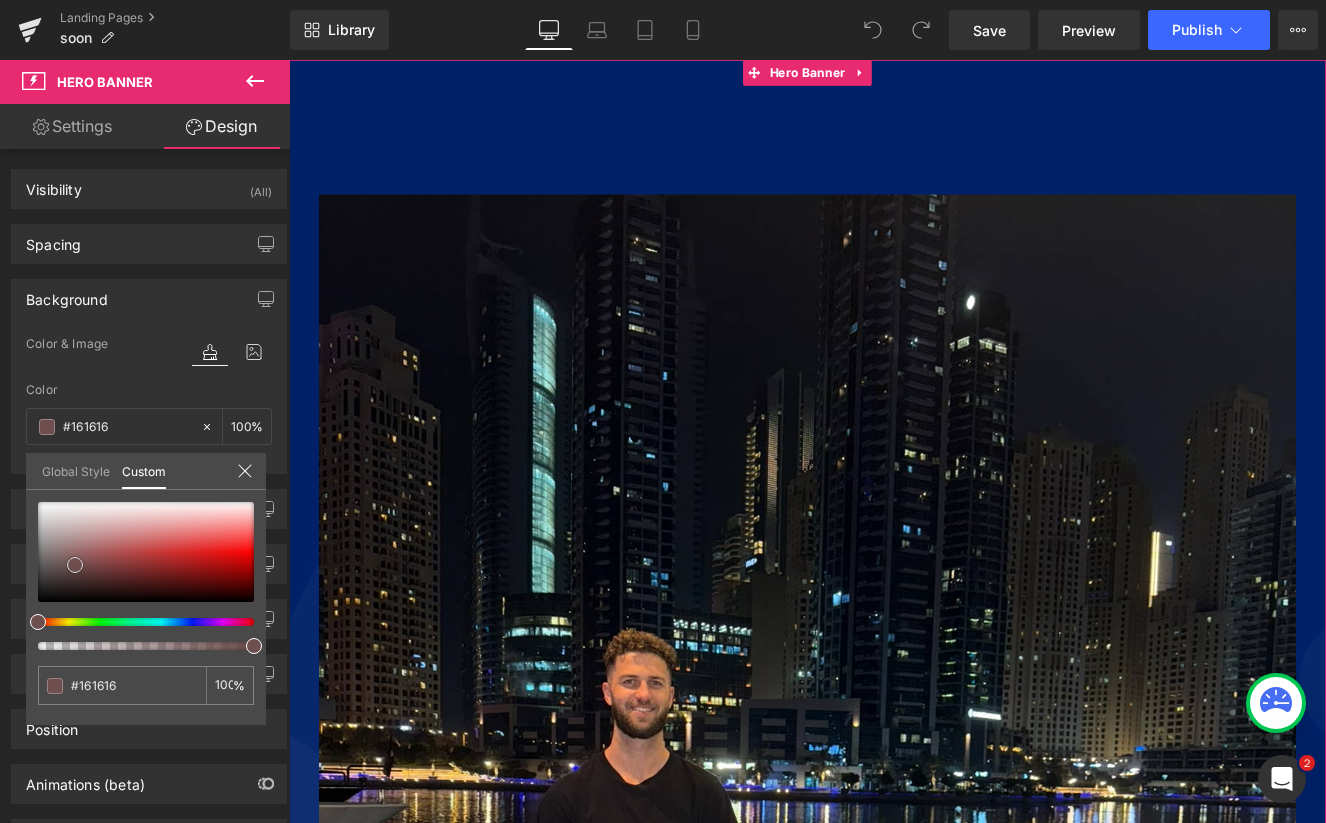 type on "#0f0f0f" 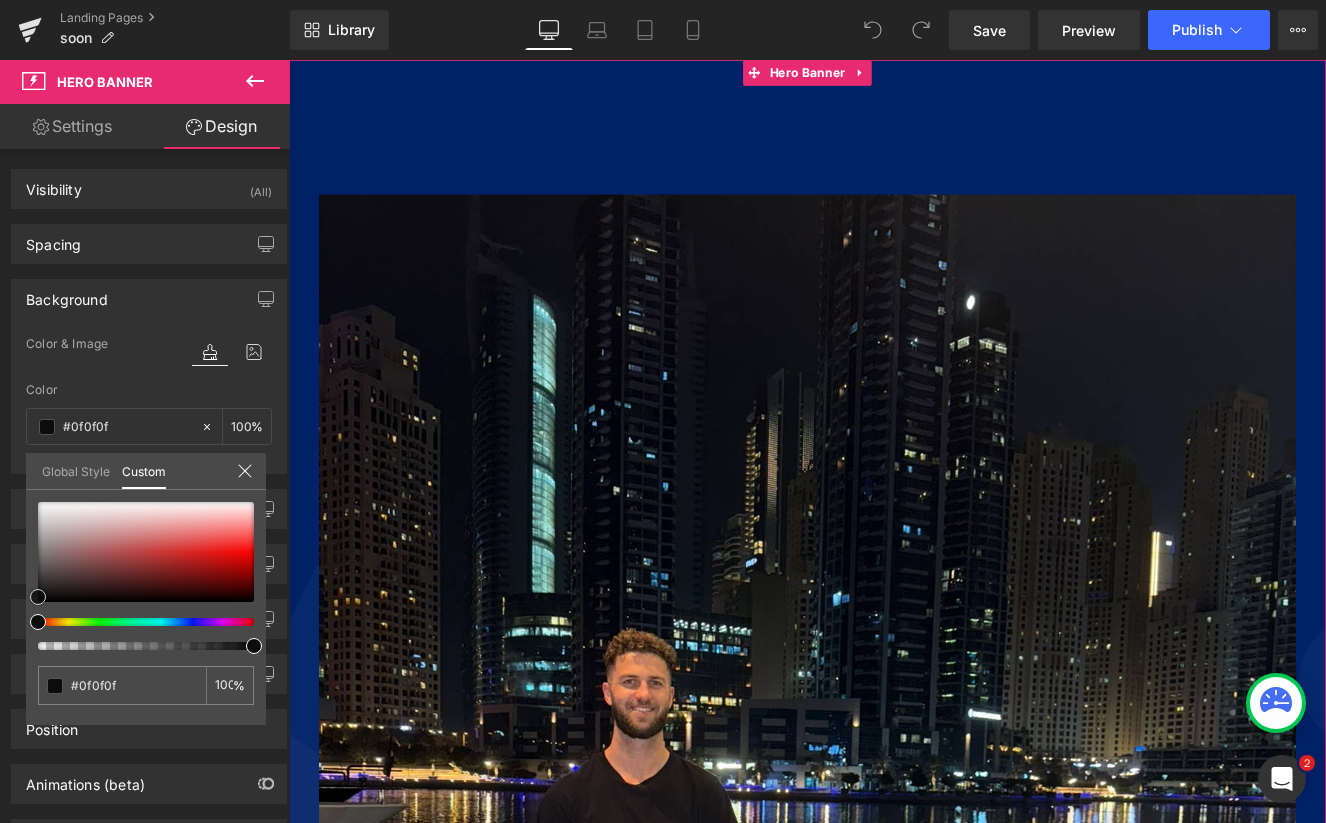 type on "#0c0c0c" 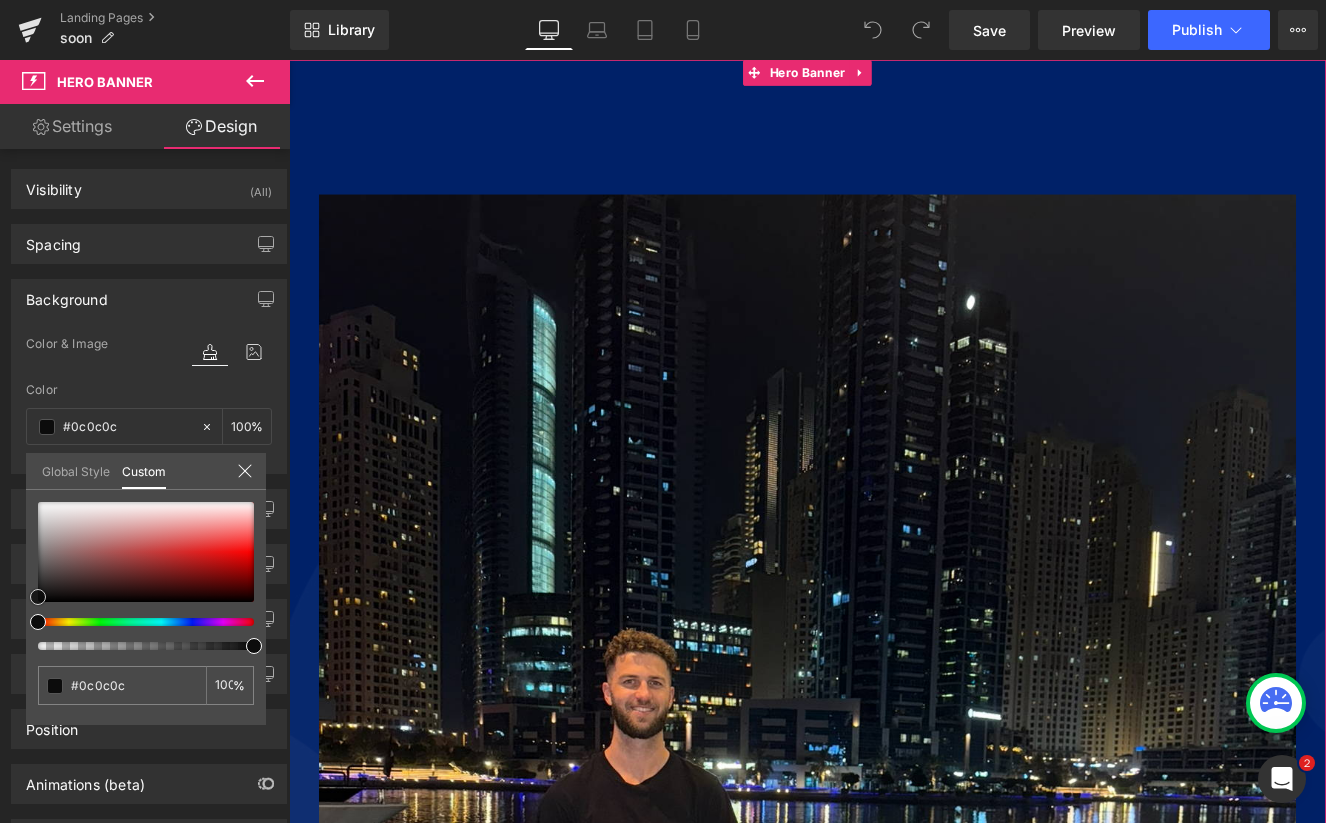 drag, startPoint x: 75, startPoint y: 565, endPoint x: 26, endPoint y: 597, distance: 58.5235 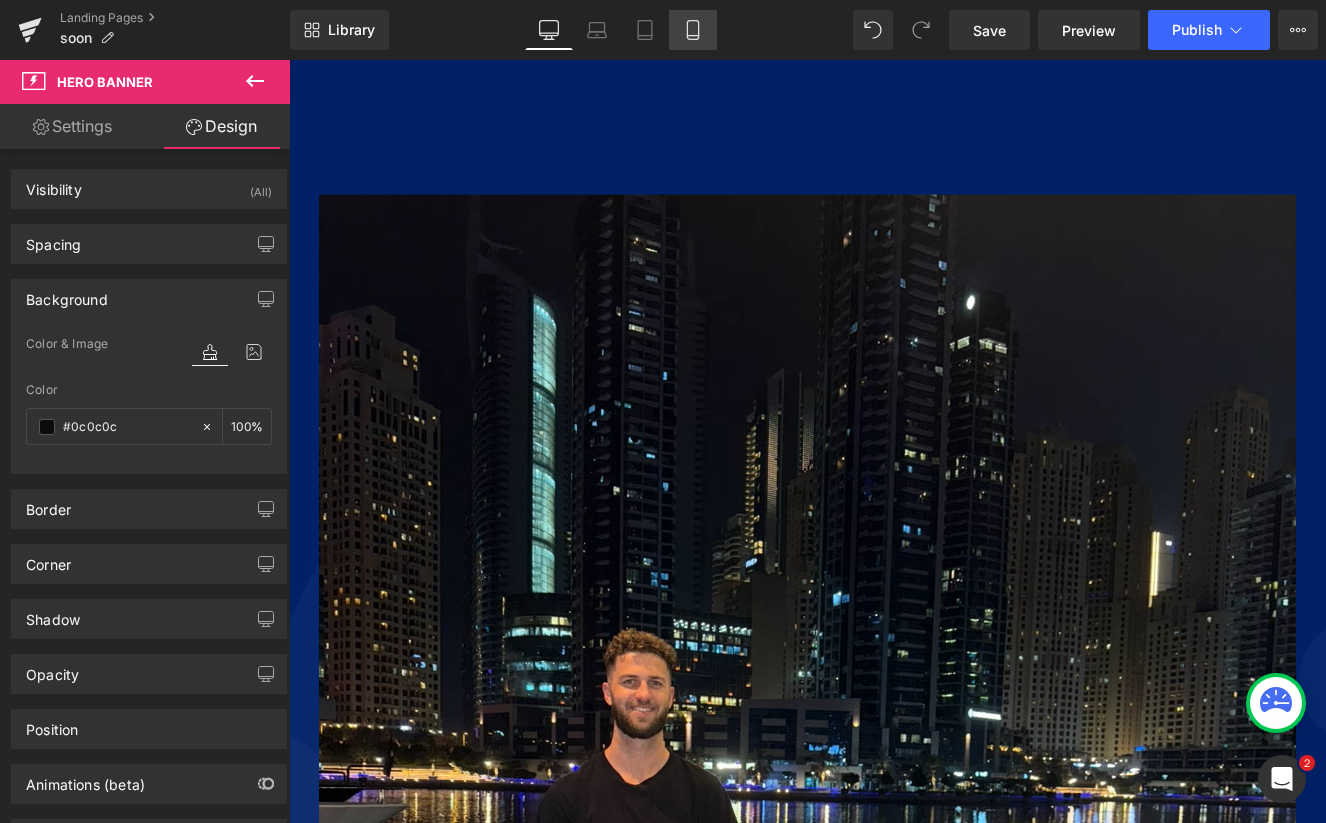 click on "Mobile" at bounding box center [693, 30] 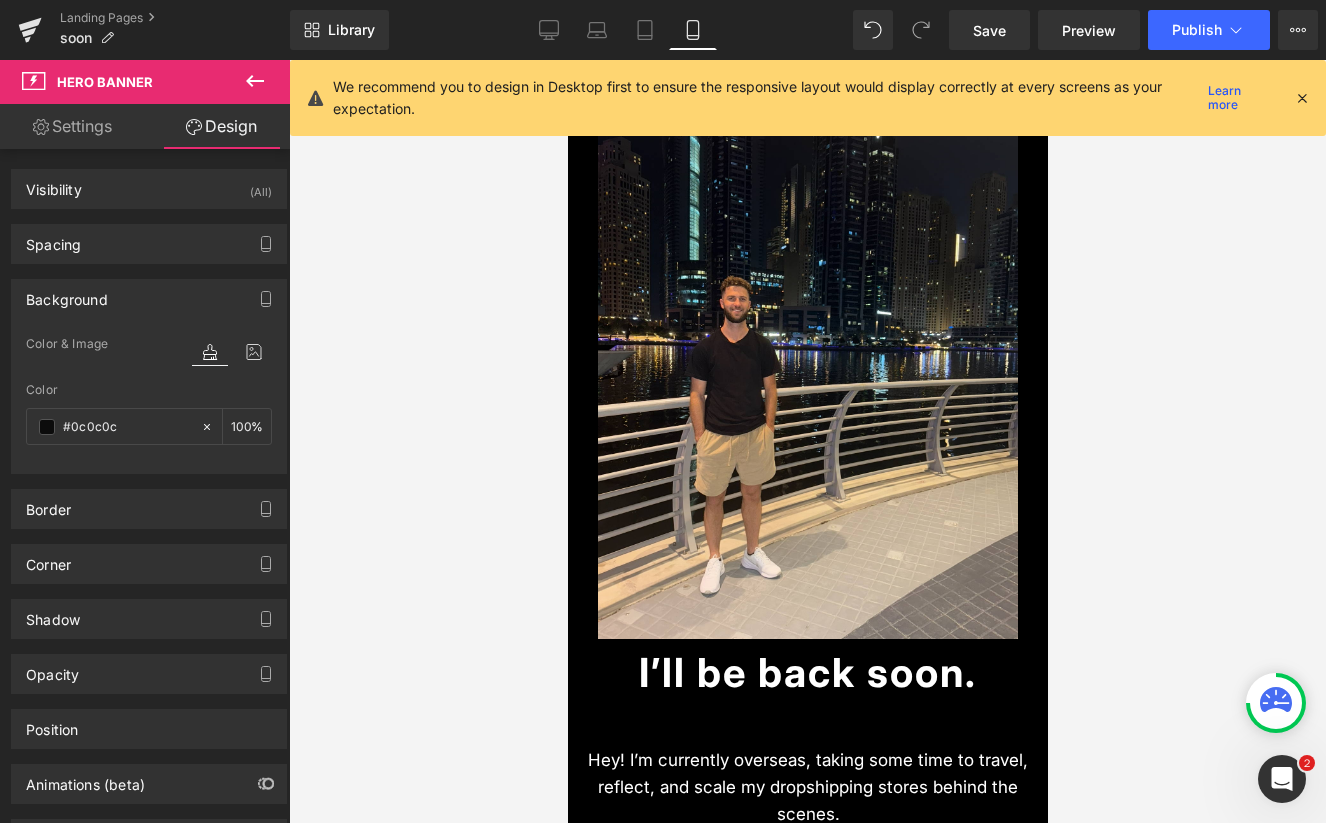 type on "100" 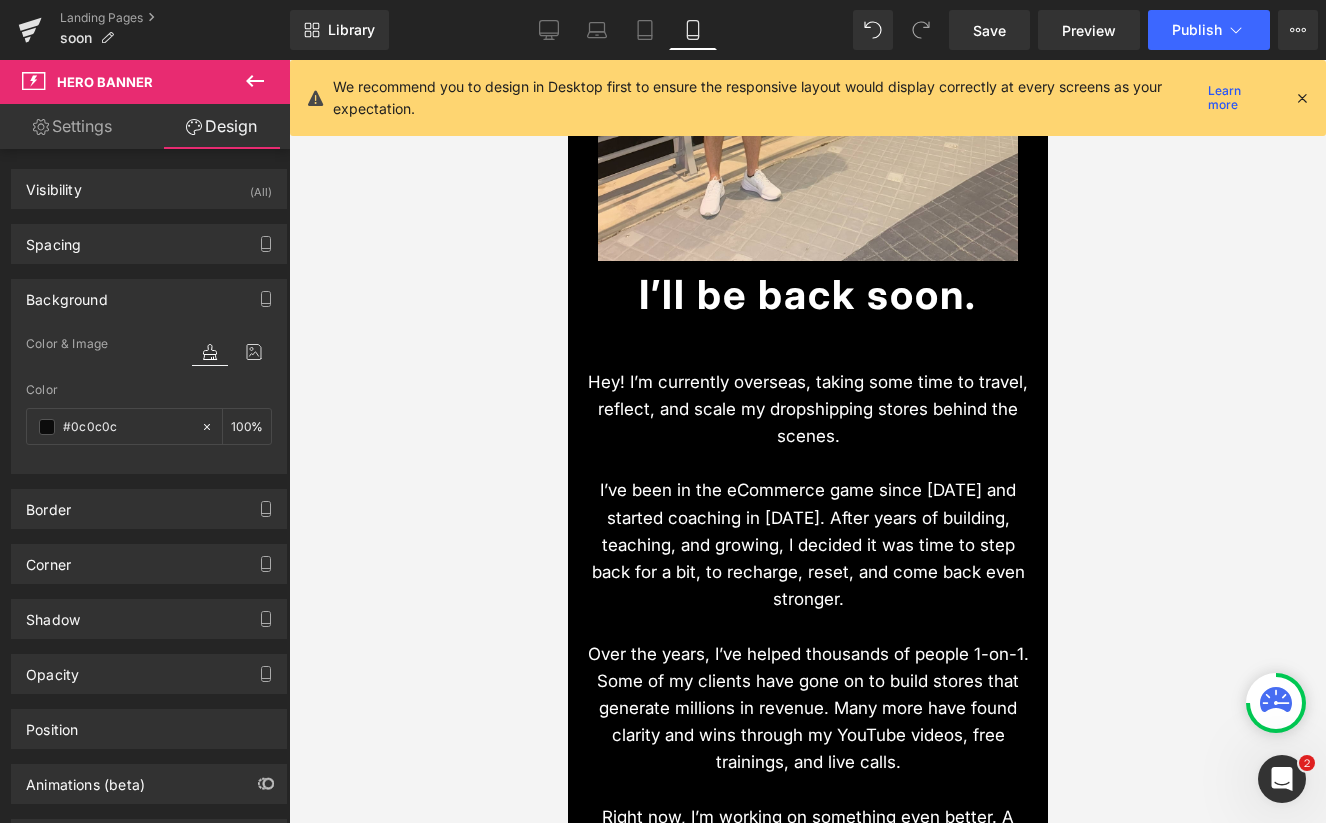 scroll, scrollTop: 0, scrollLeft: 0, axis: both 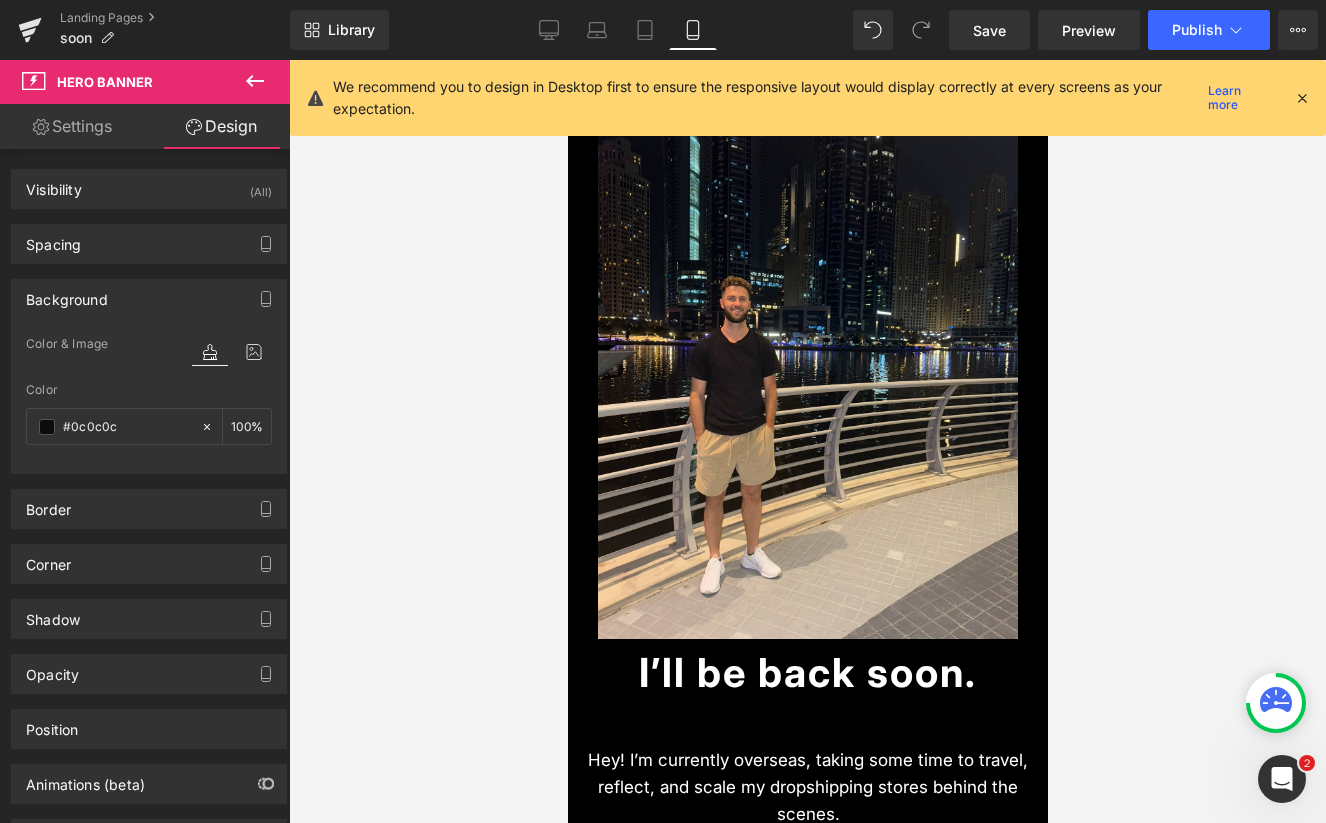 click at bounding box center (1302, 98) 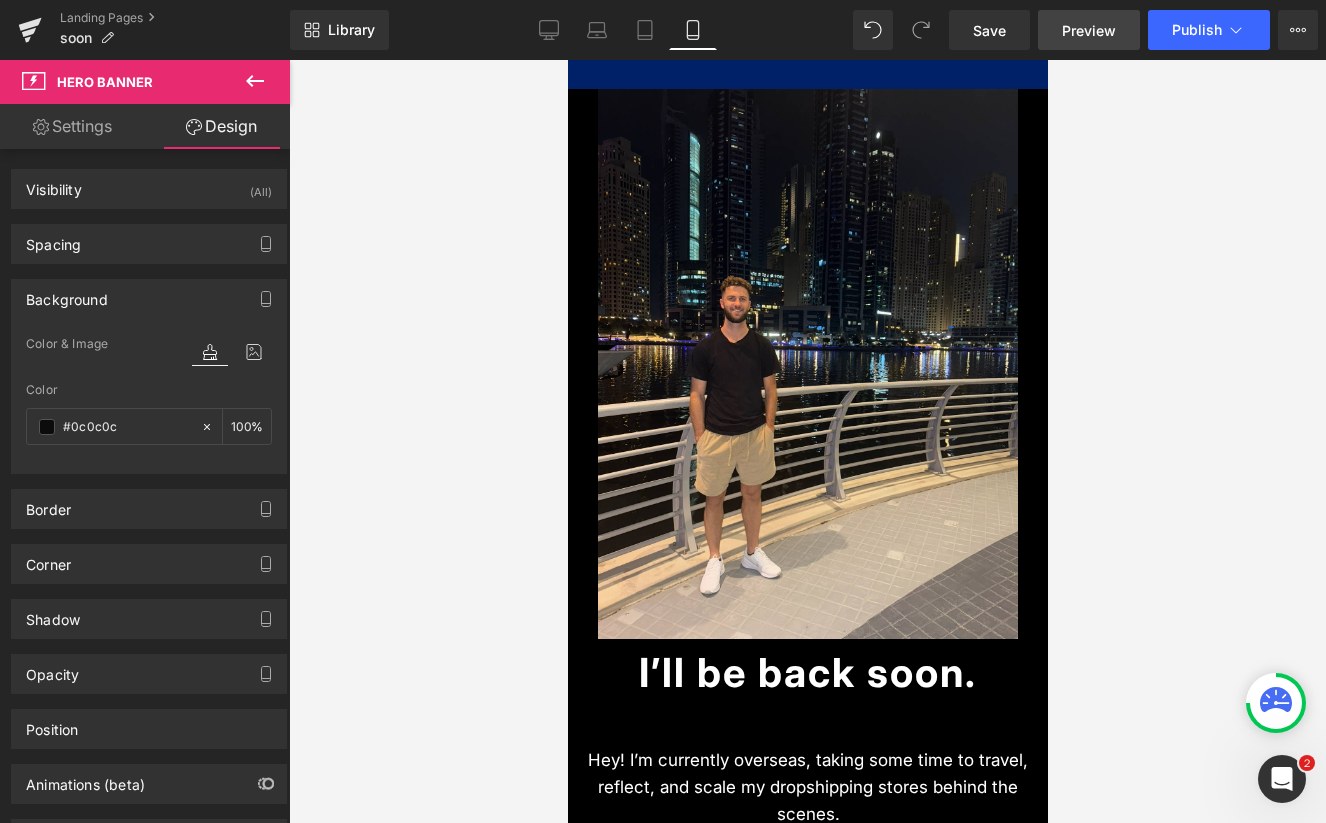 click on "Preview" at bounding box center (1089, 30) 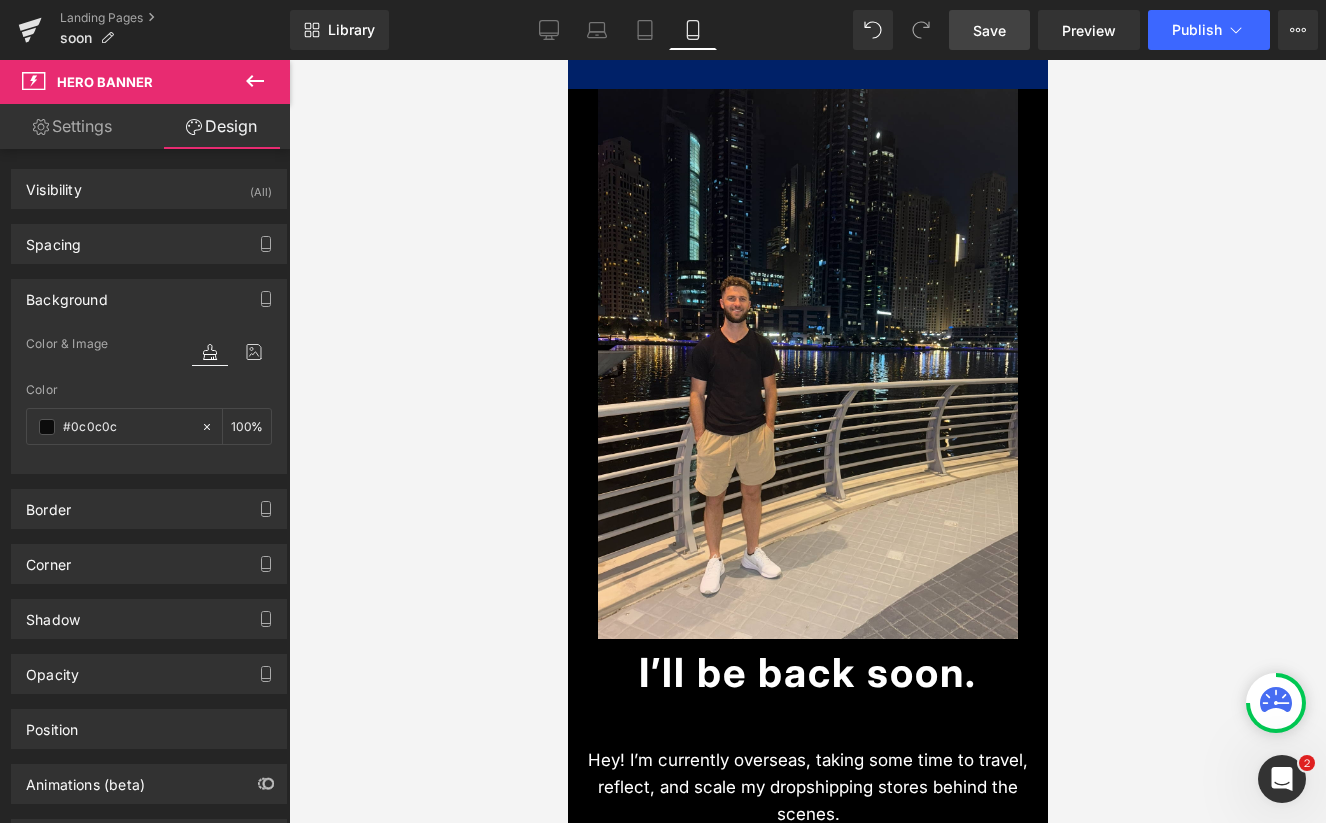 click on "Save" at bounding box center [989, 30] 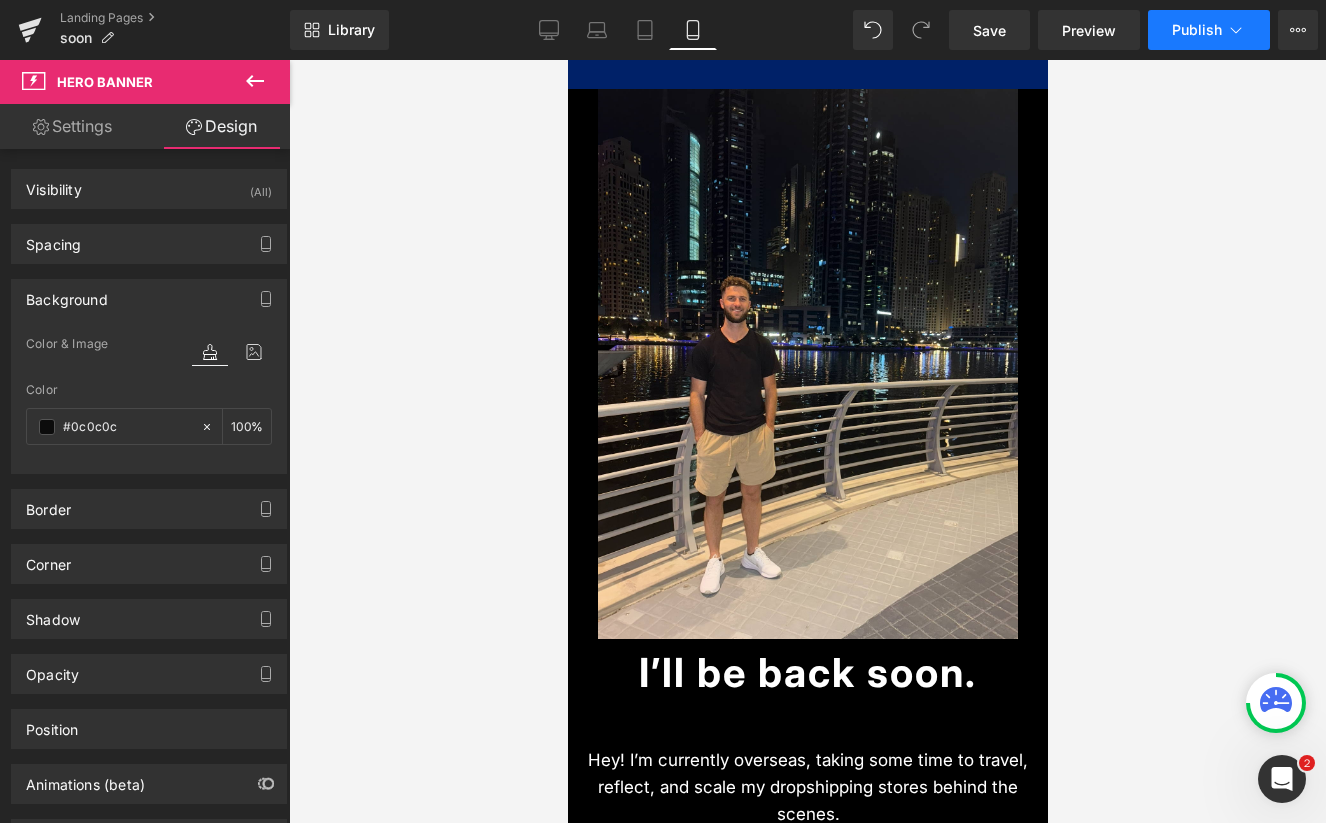 click on "Publish" at bounding box center (1209, 30) 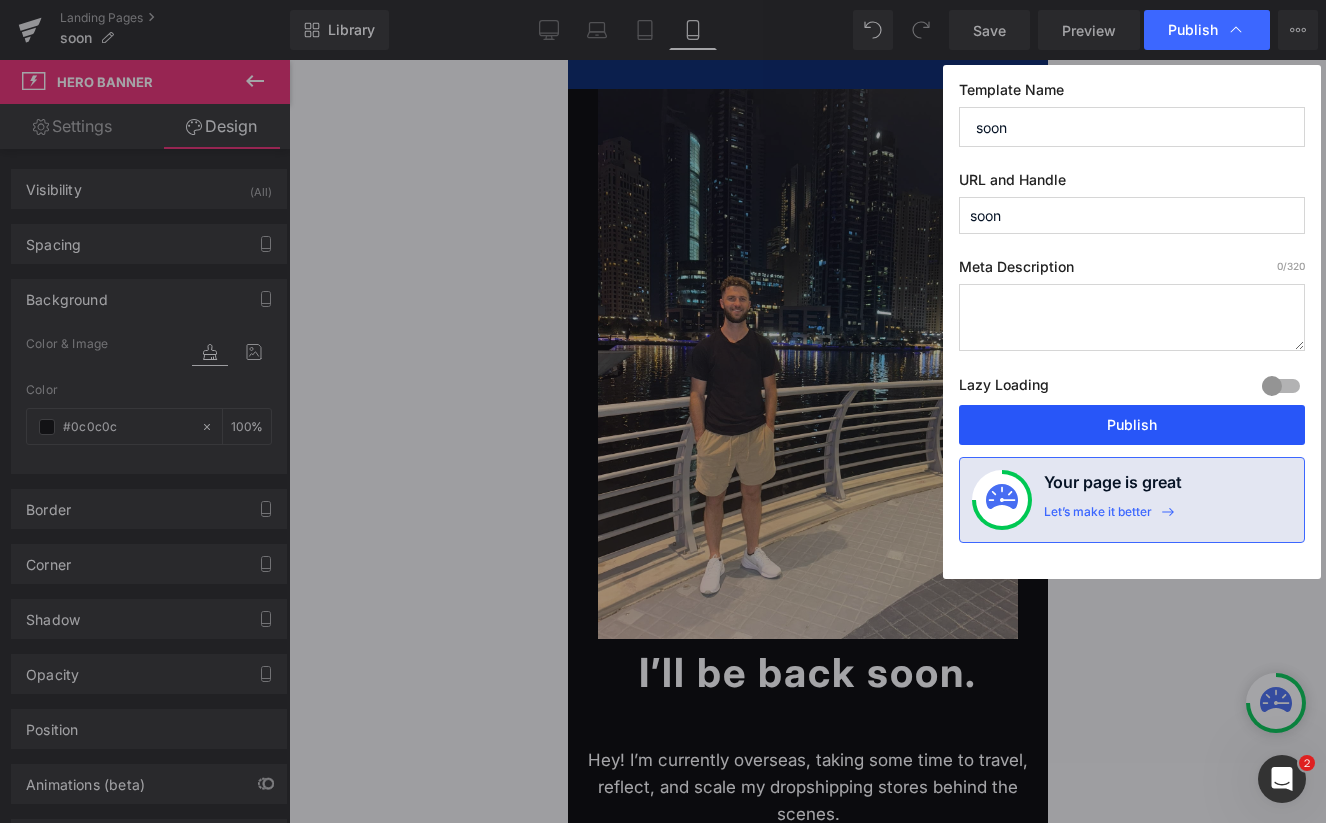 click on "Publish" at bounding box center (1132, 425) 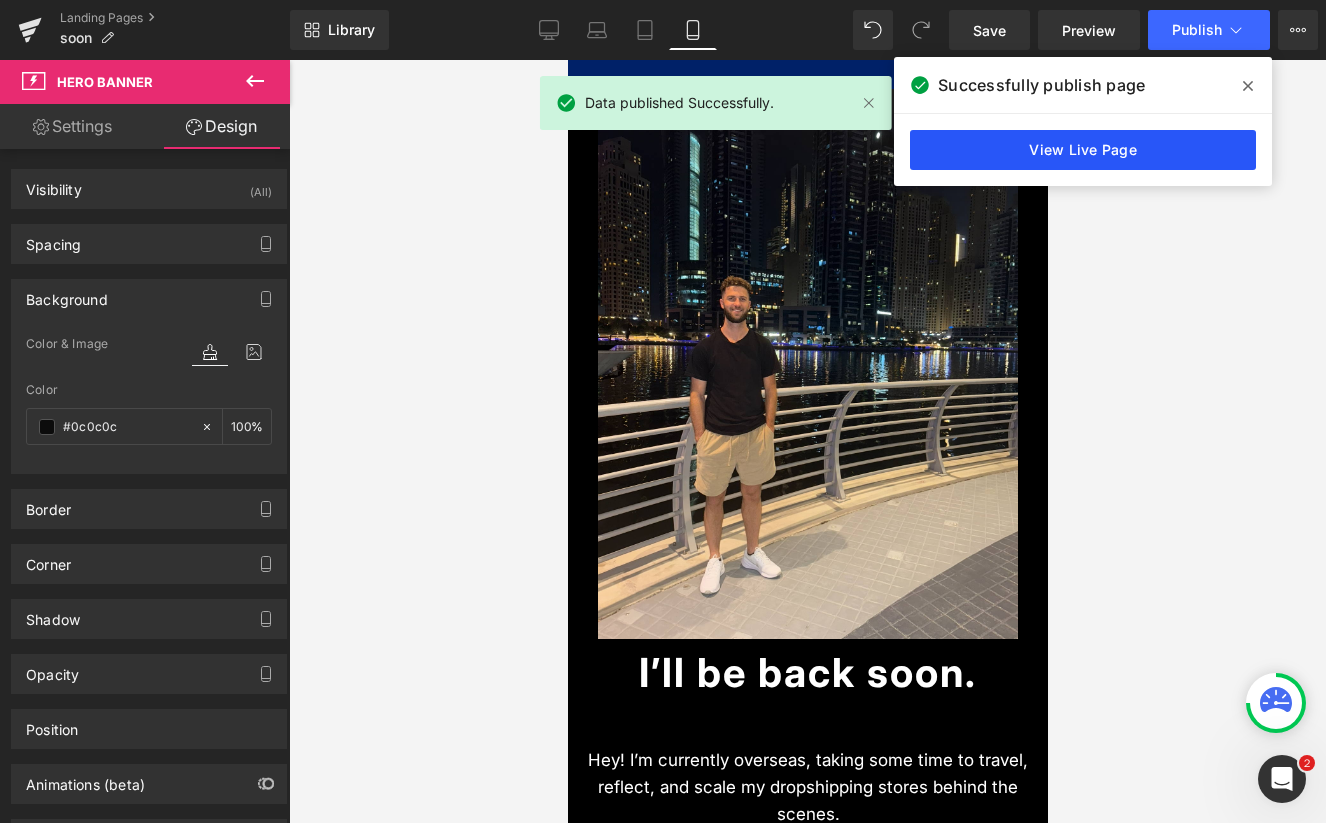 click on "View Live Page" at bounding box center (1083, 150) 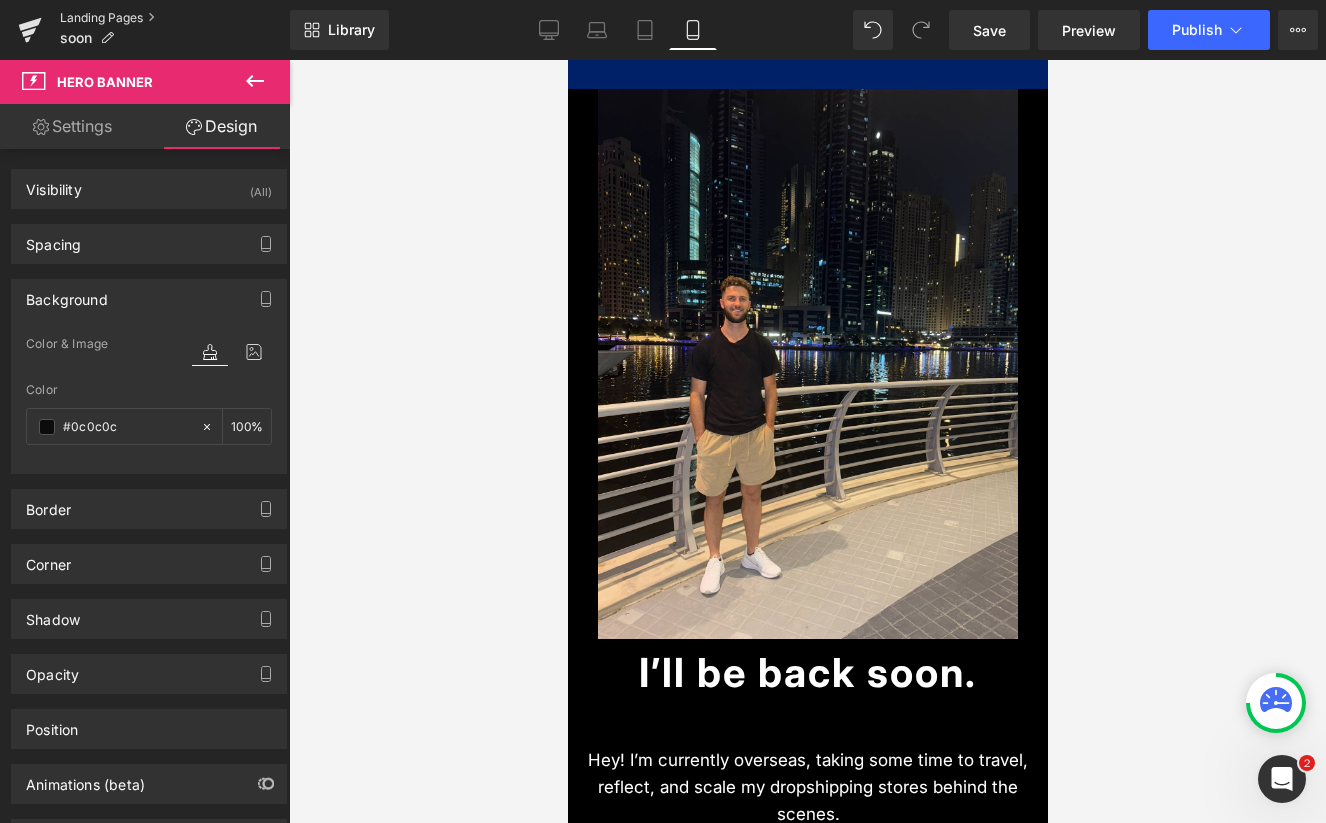 click on "Landing Pages" at bounding box center [175, 18] 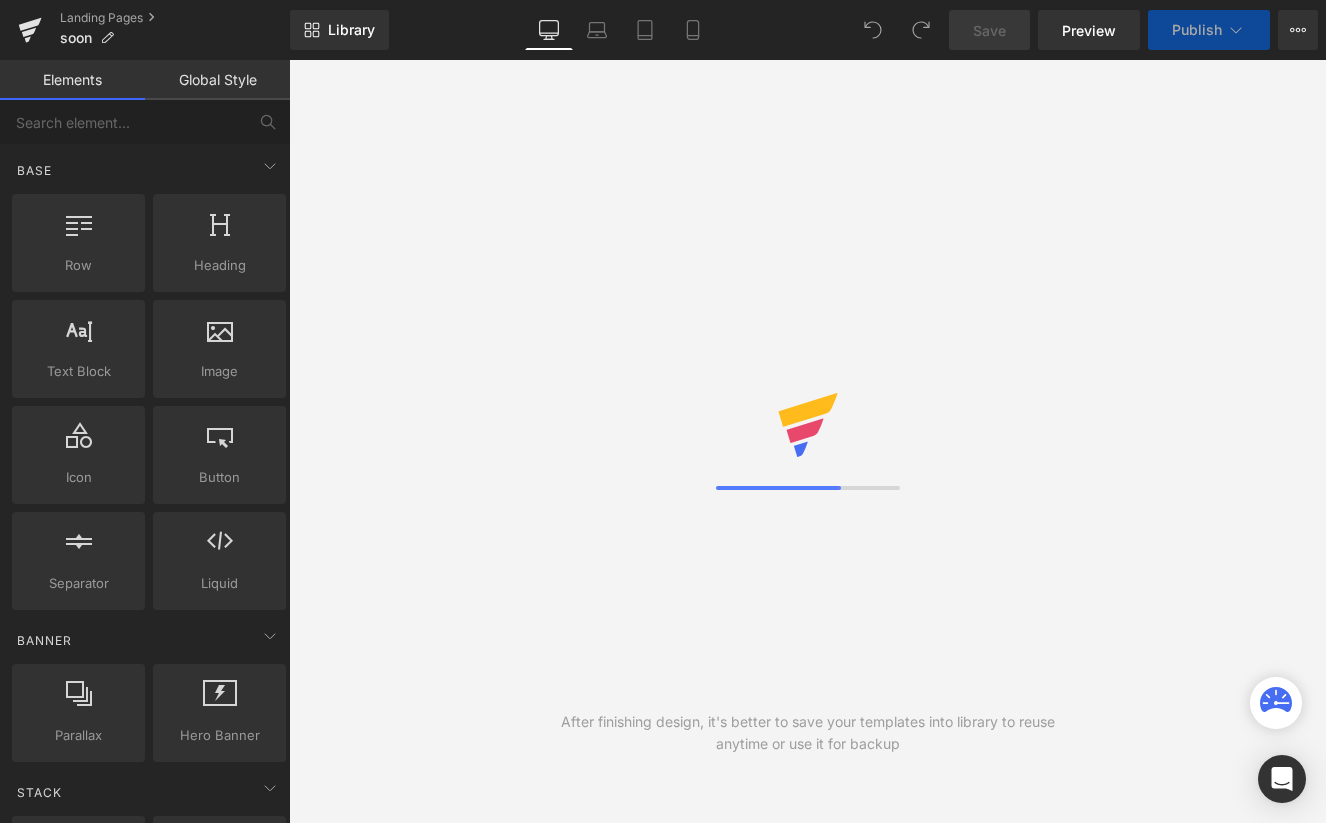 scroll, scrollTop: 0, scrollLeft: 0, axis: both 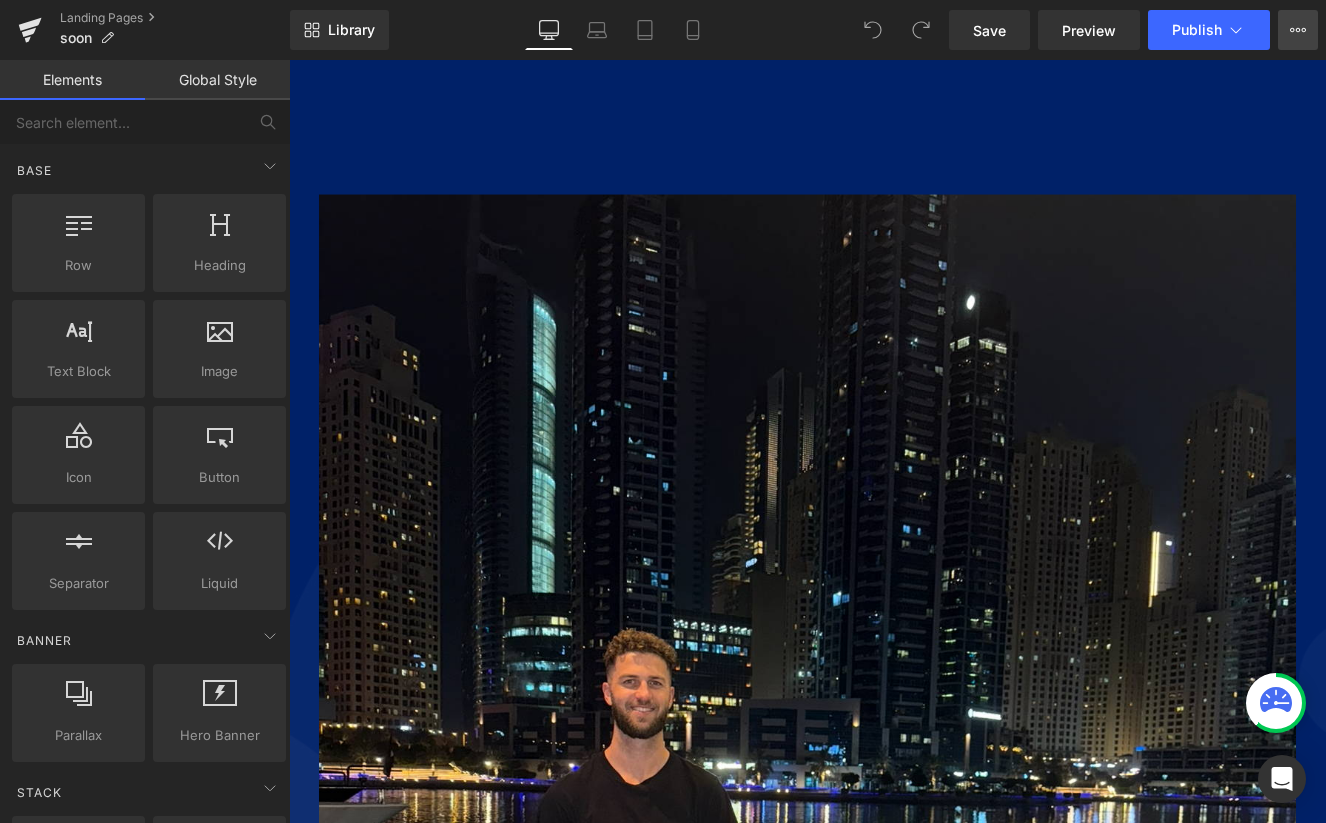 click 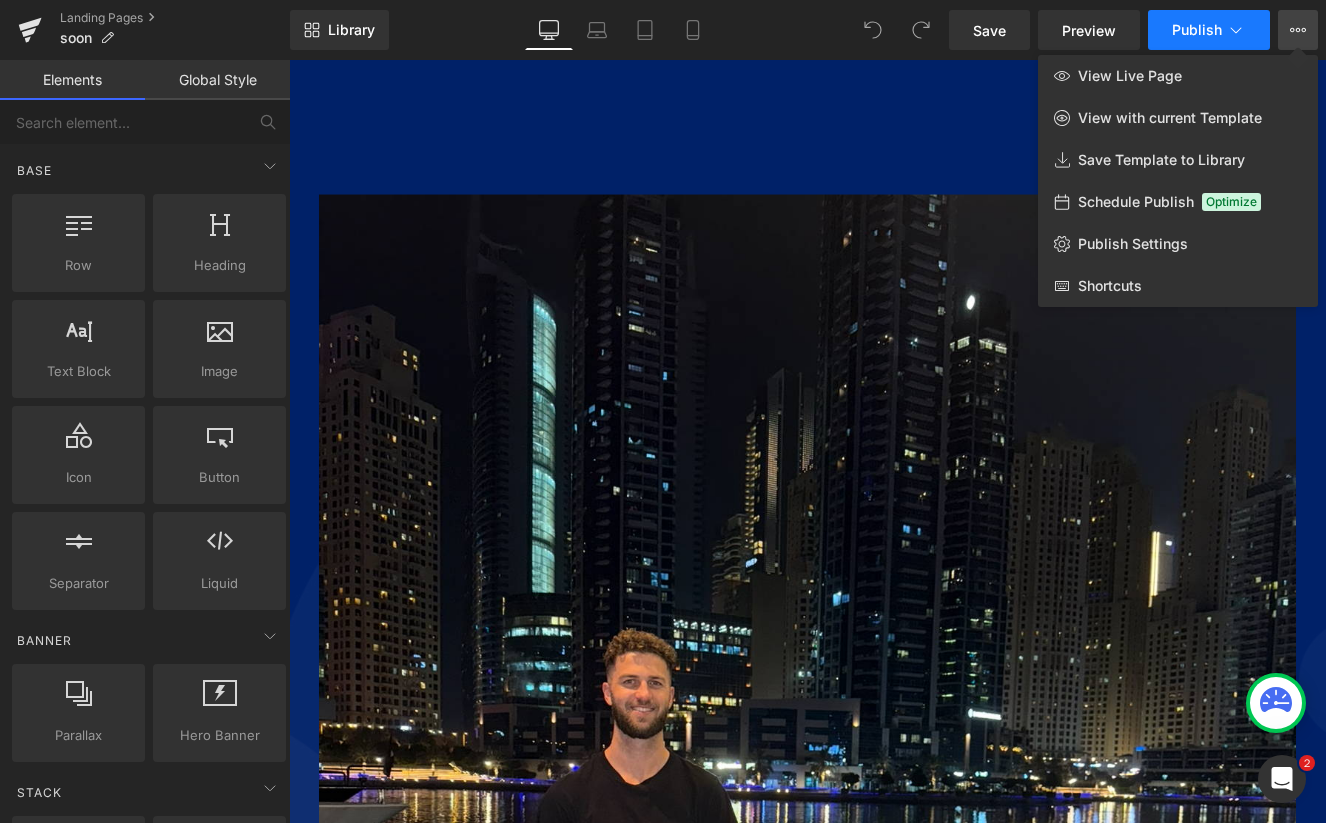 scroll, scrollTop: 0, scrollLeft: 0, axis: both 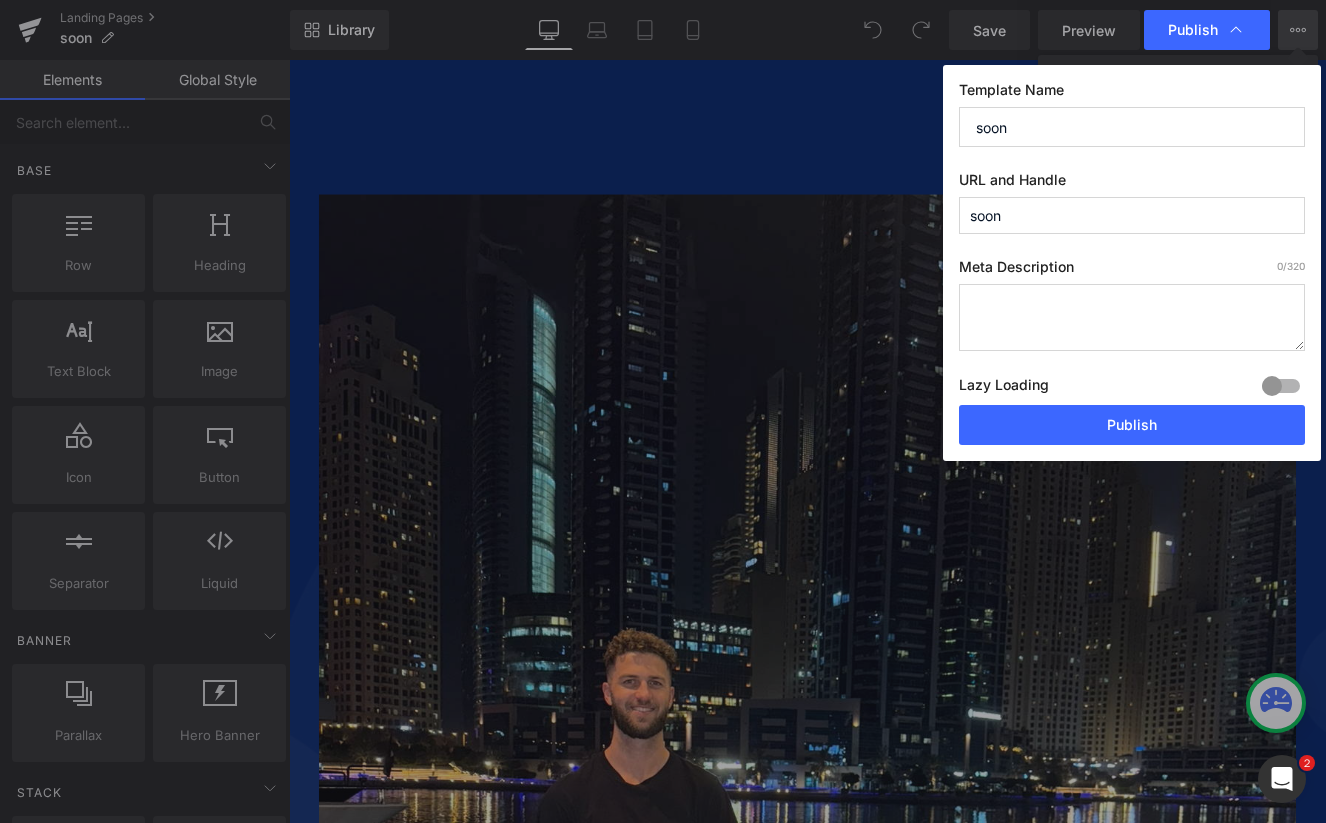 click on "soon" at bounding box center (1132, 215) 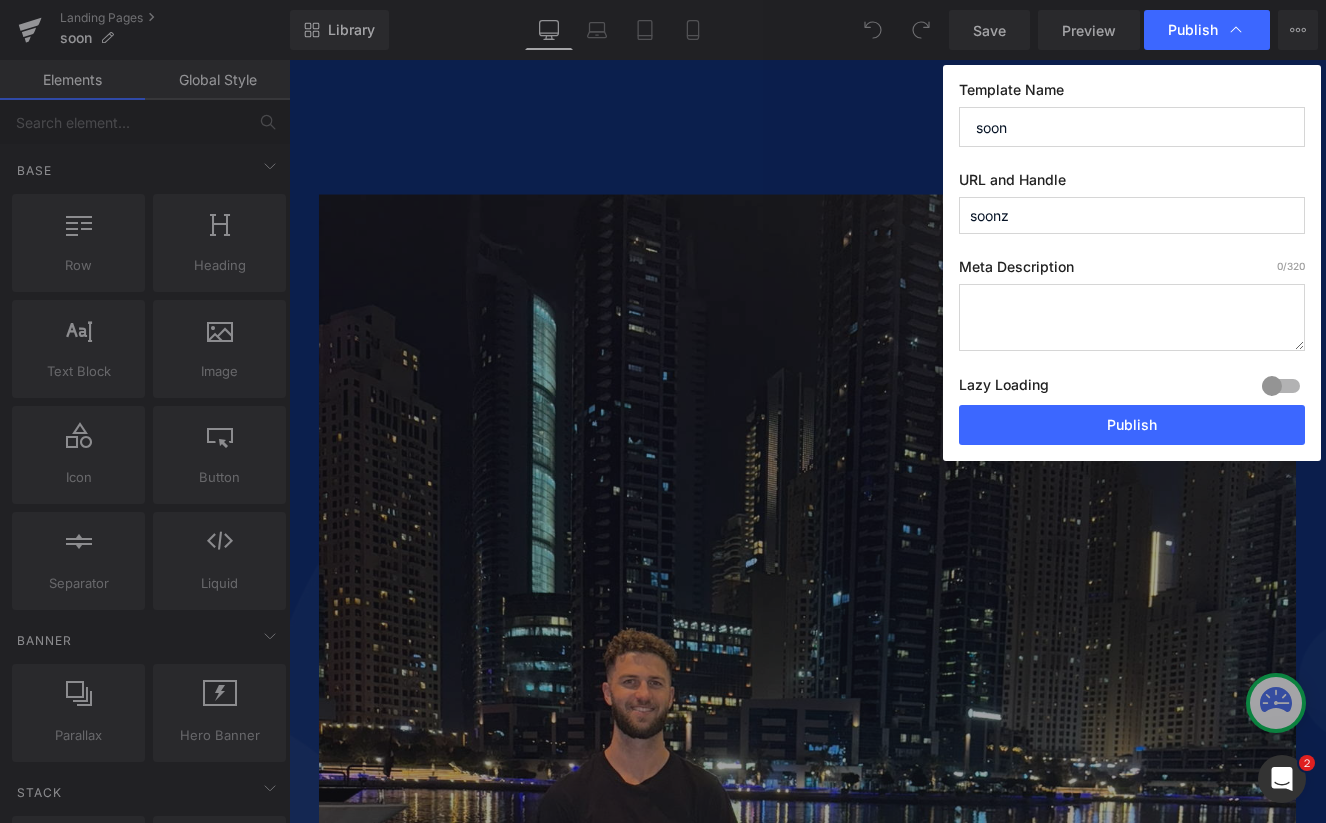 paste on "/" 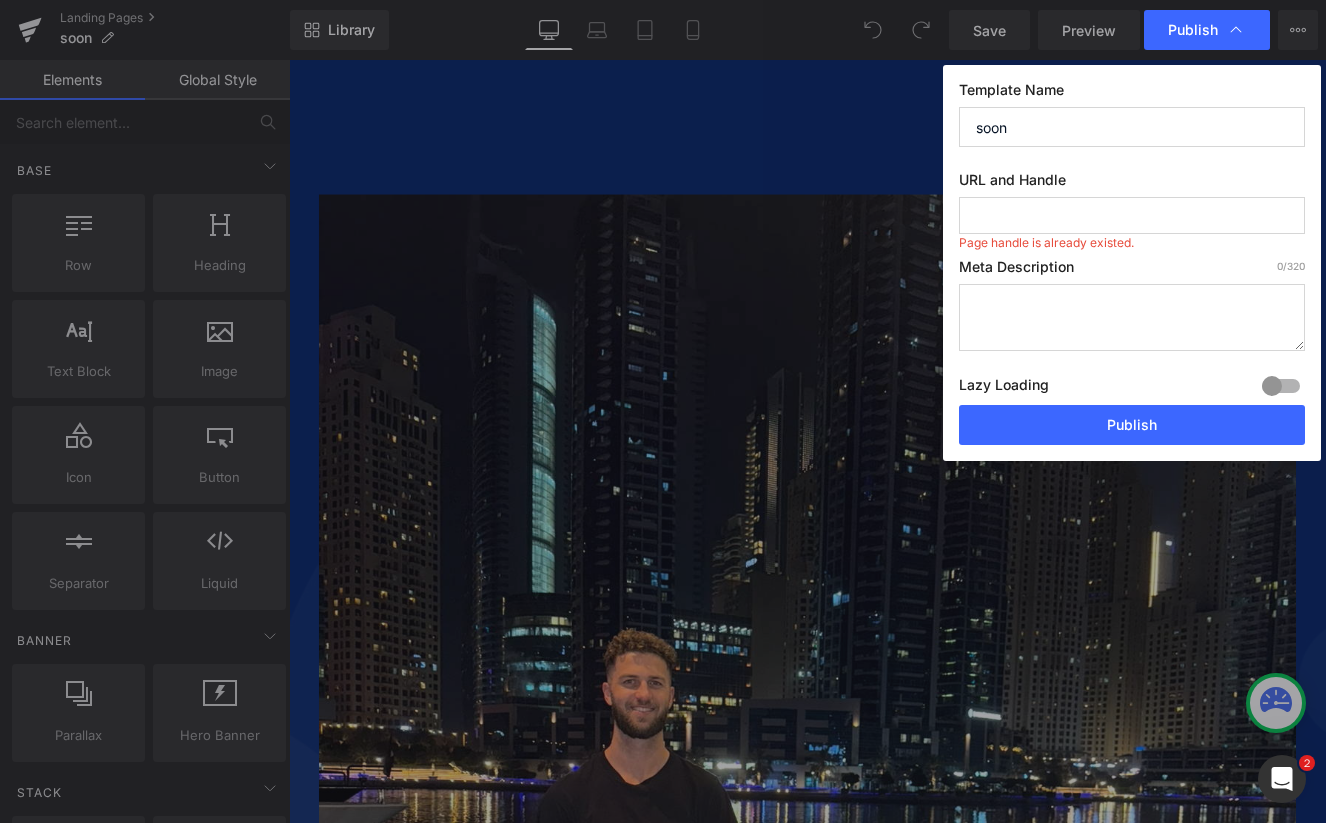paste on "/" 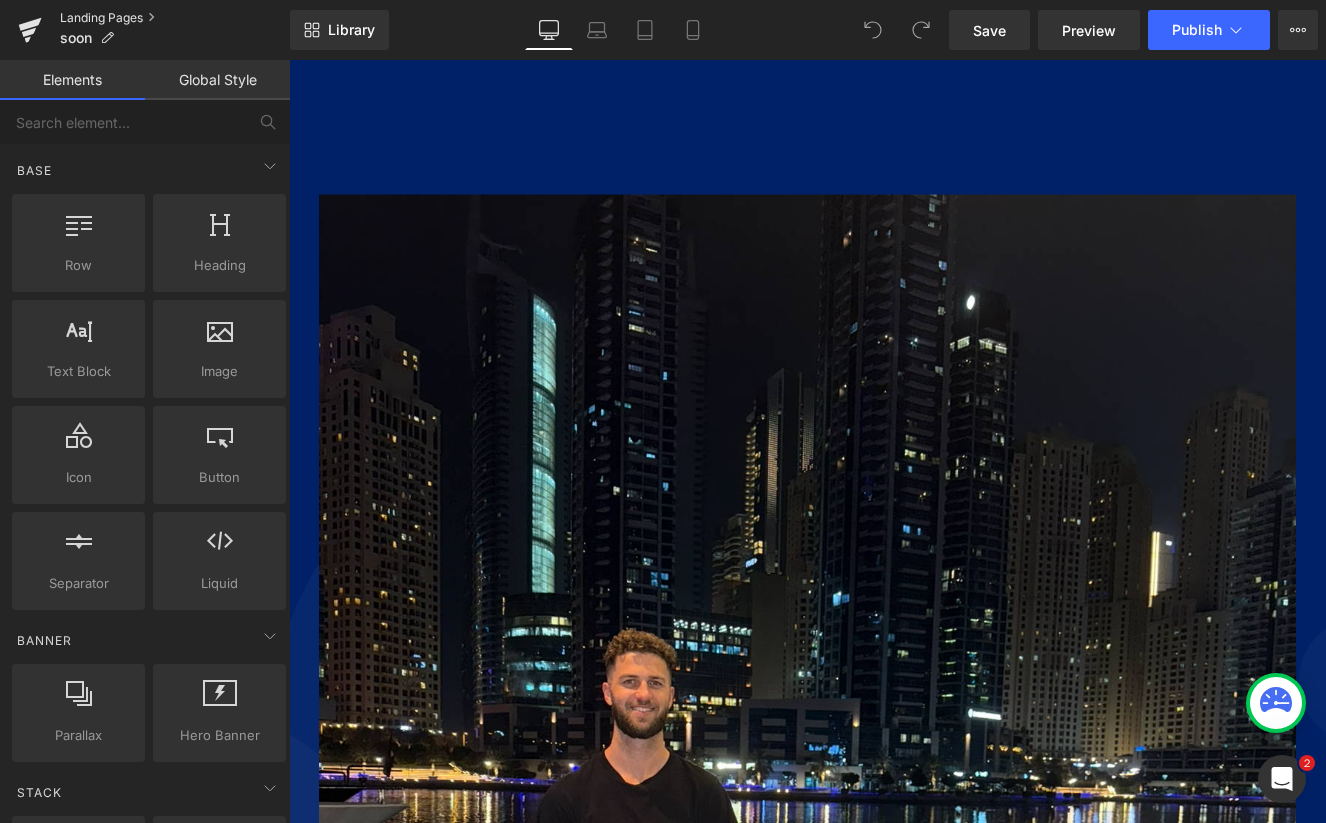 click on "Landing Pages" at bounding box center [175, 18] 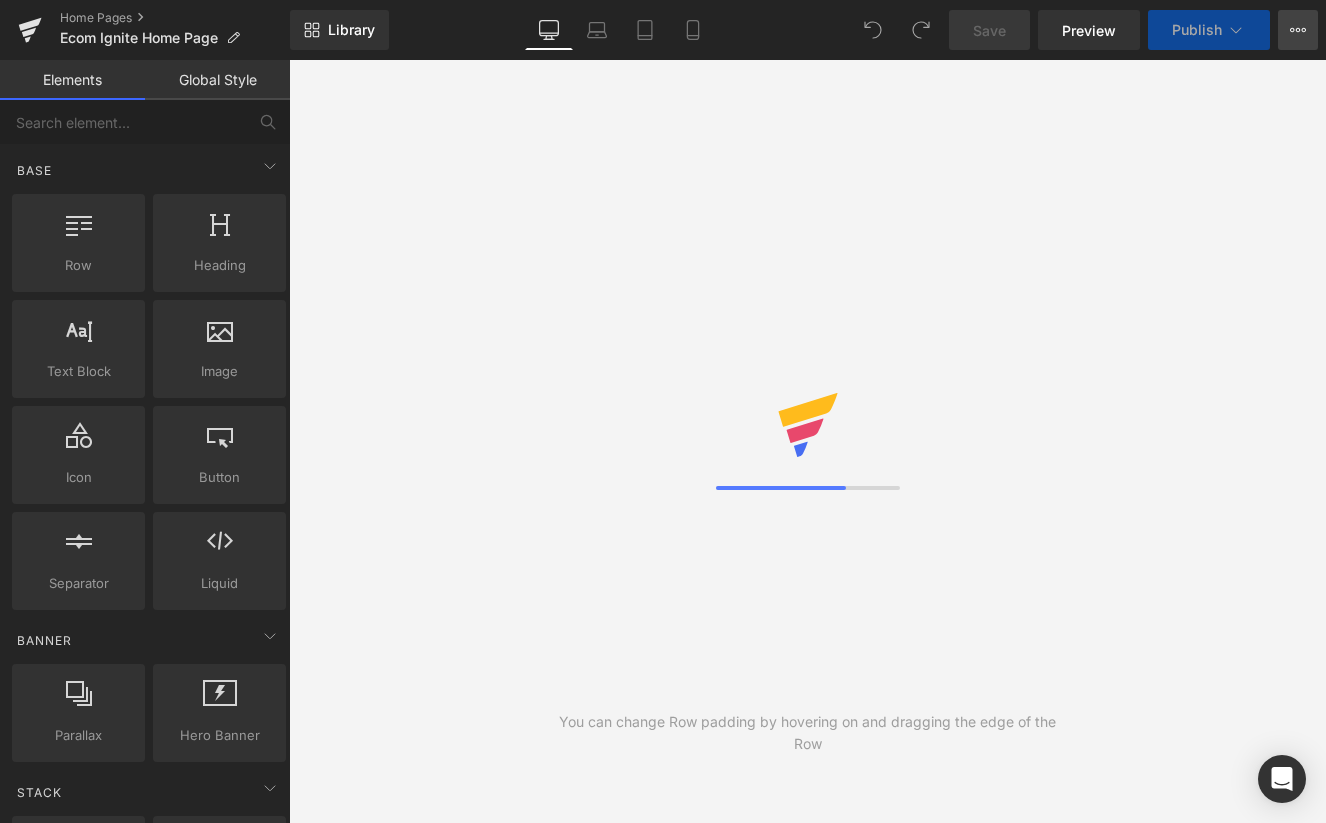 scroll, scrollTop: 0, scrollLeft: 0, axis: both 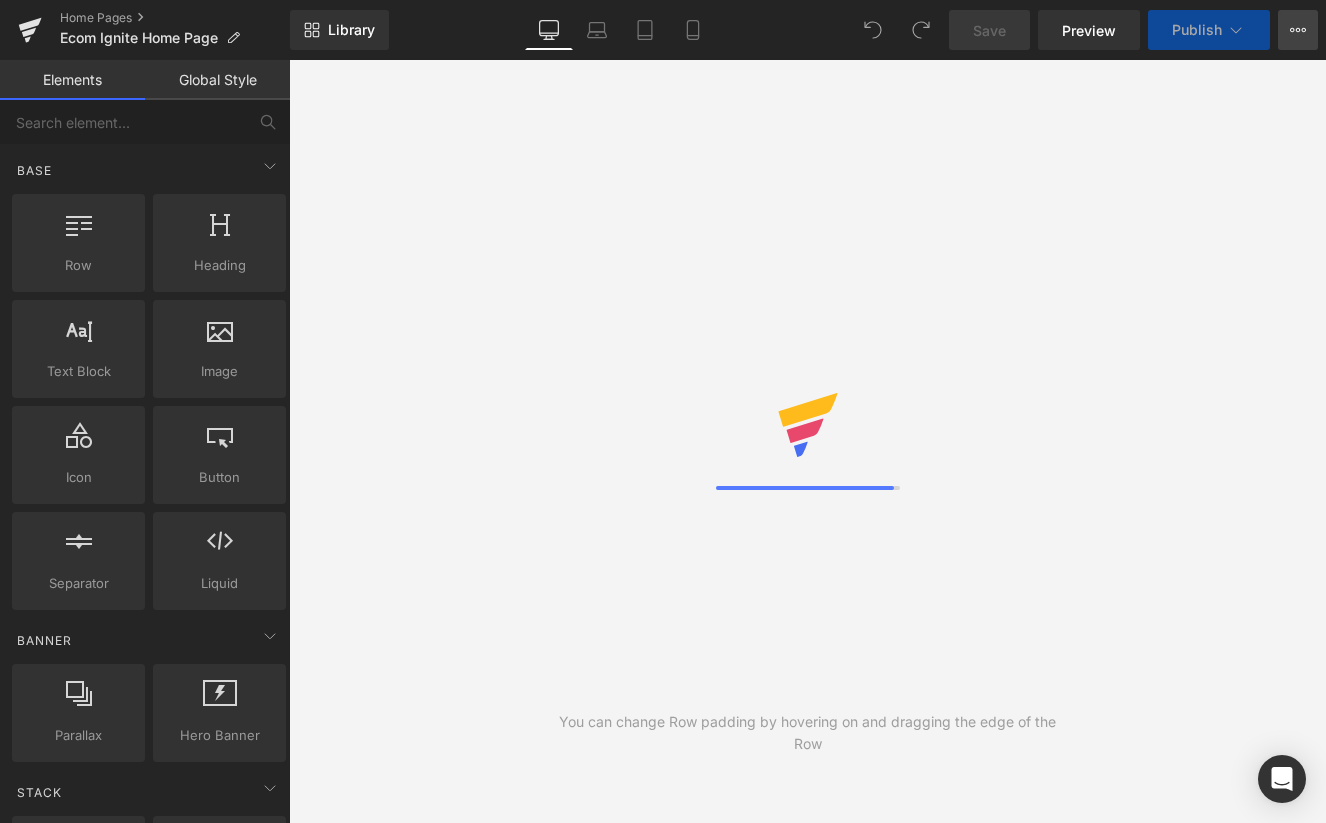 click 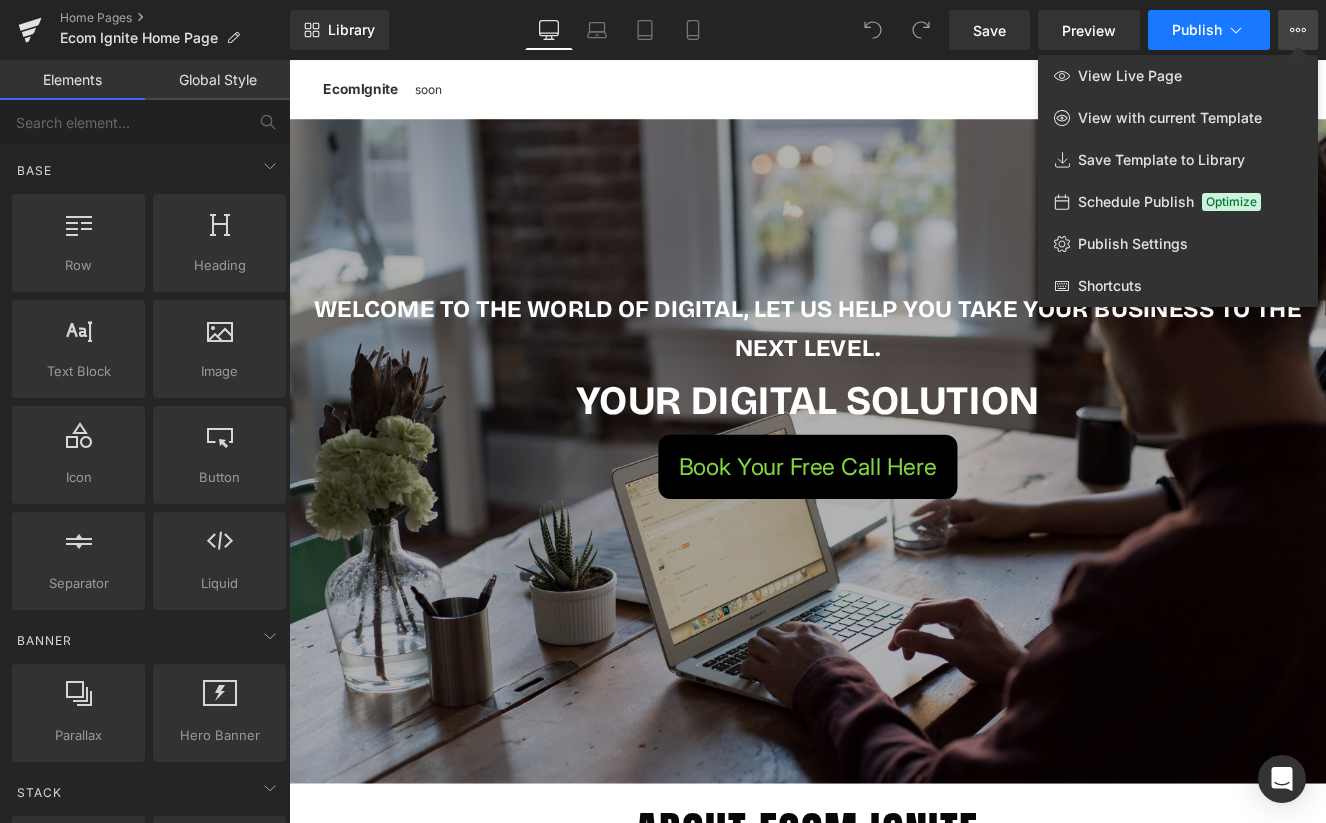 click 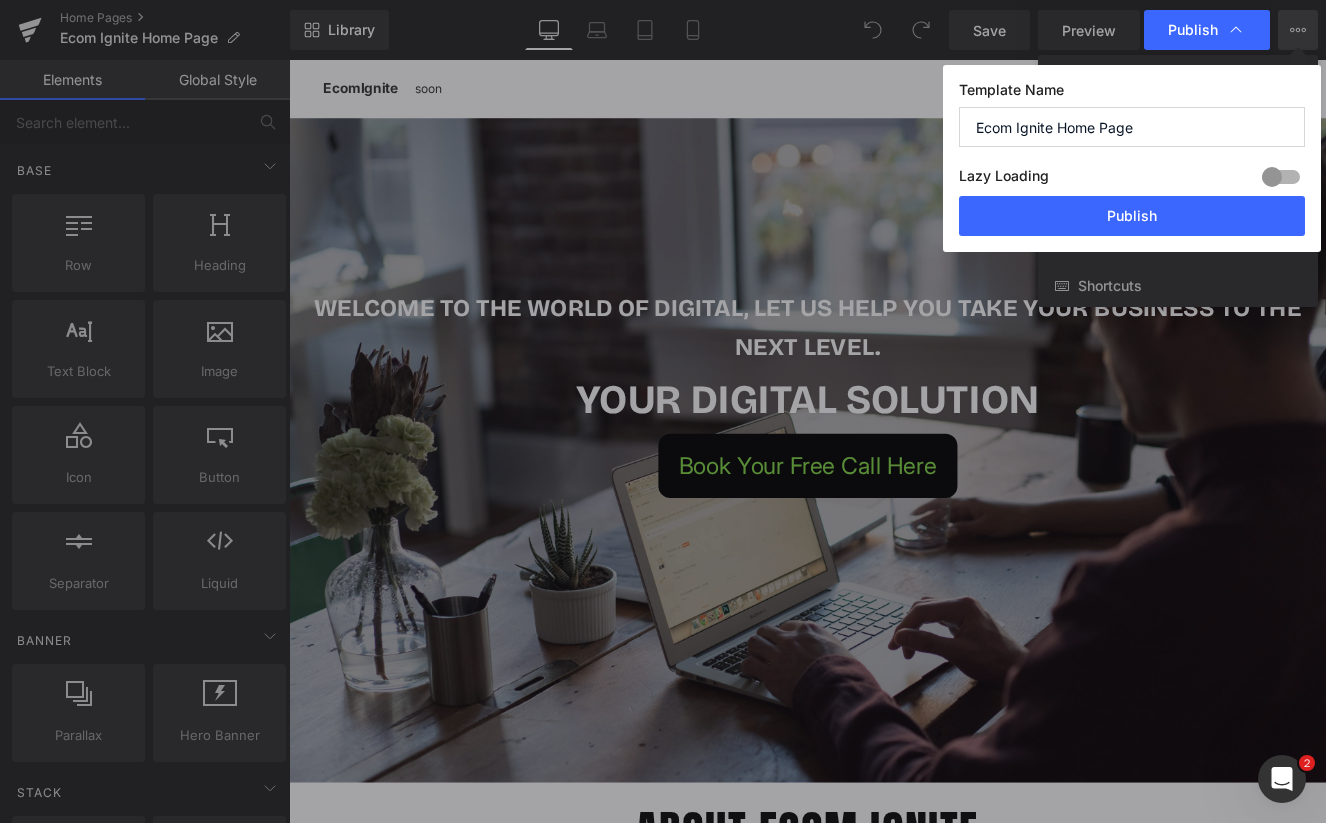 scroll, scrollTop: 0, scrollLeft: 0, axis: both 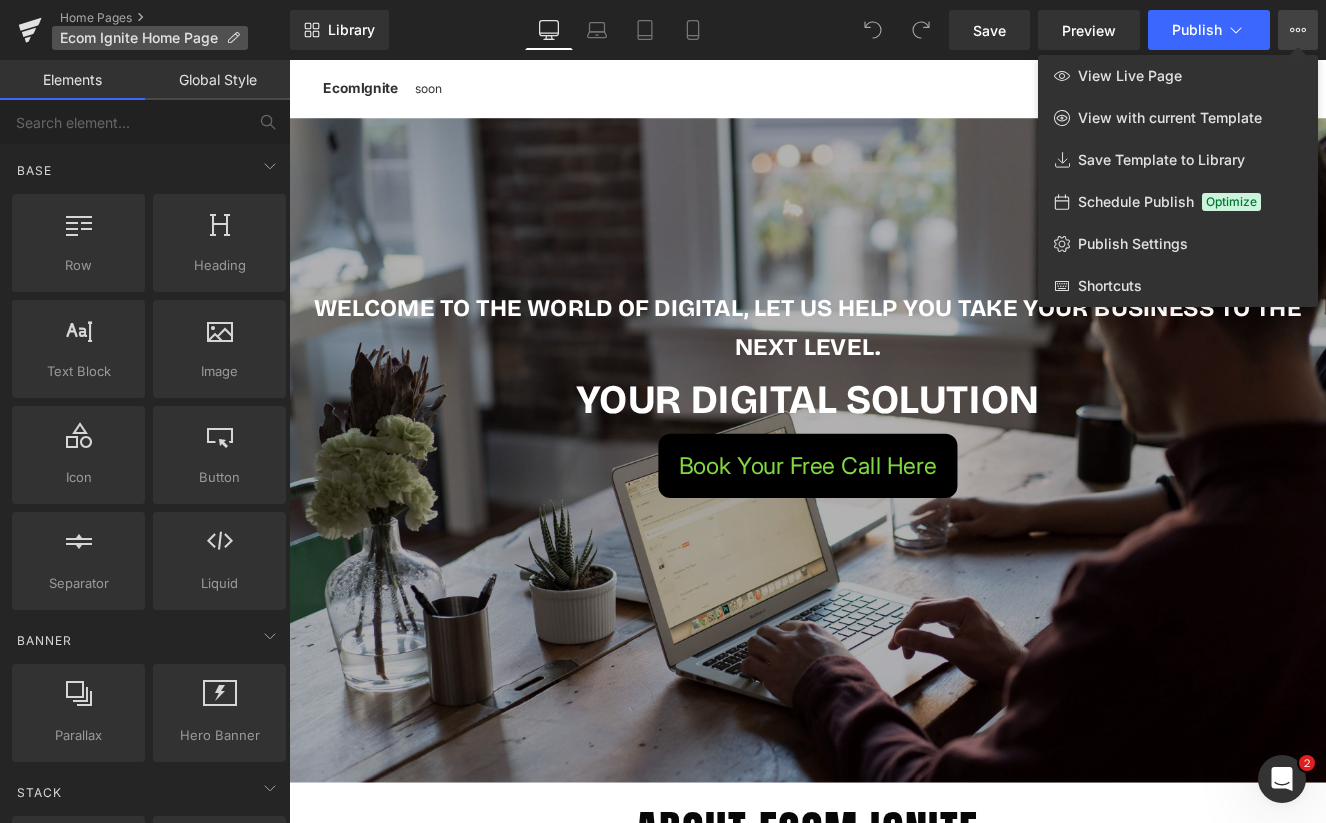 click on "Ecom Ignite Home Page" at bounding box center (139, 38) 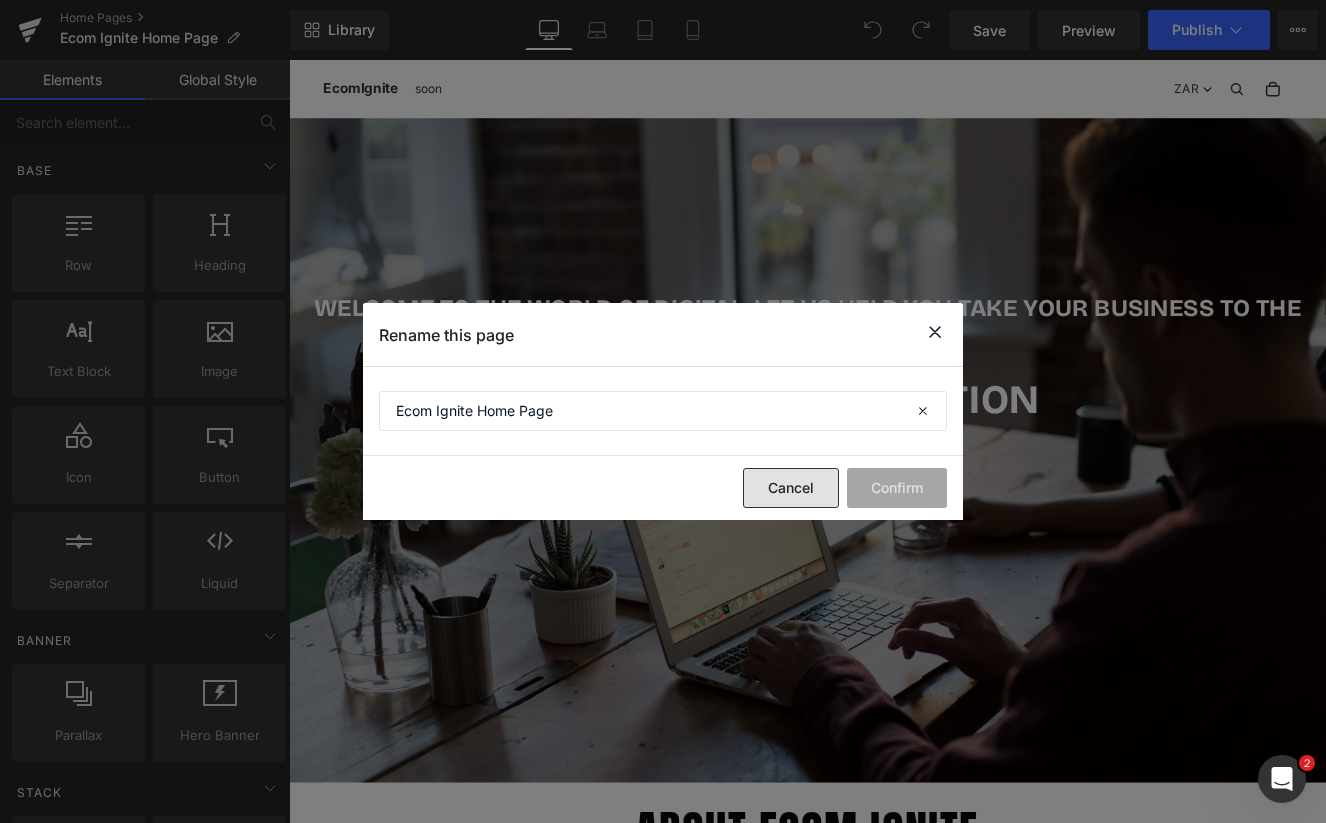 click on "Cancel" at bounding box center (791, 488) 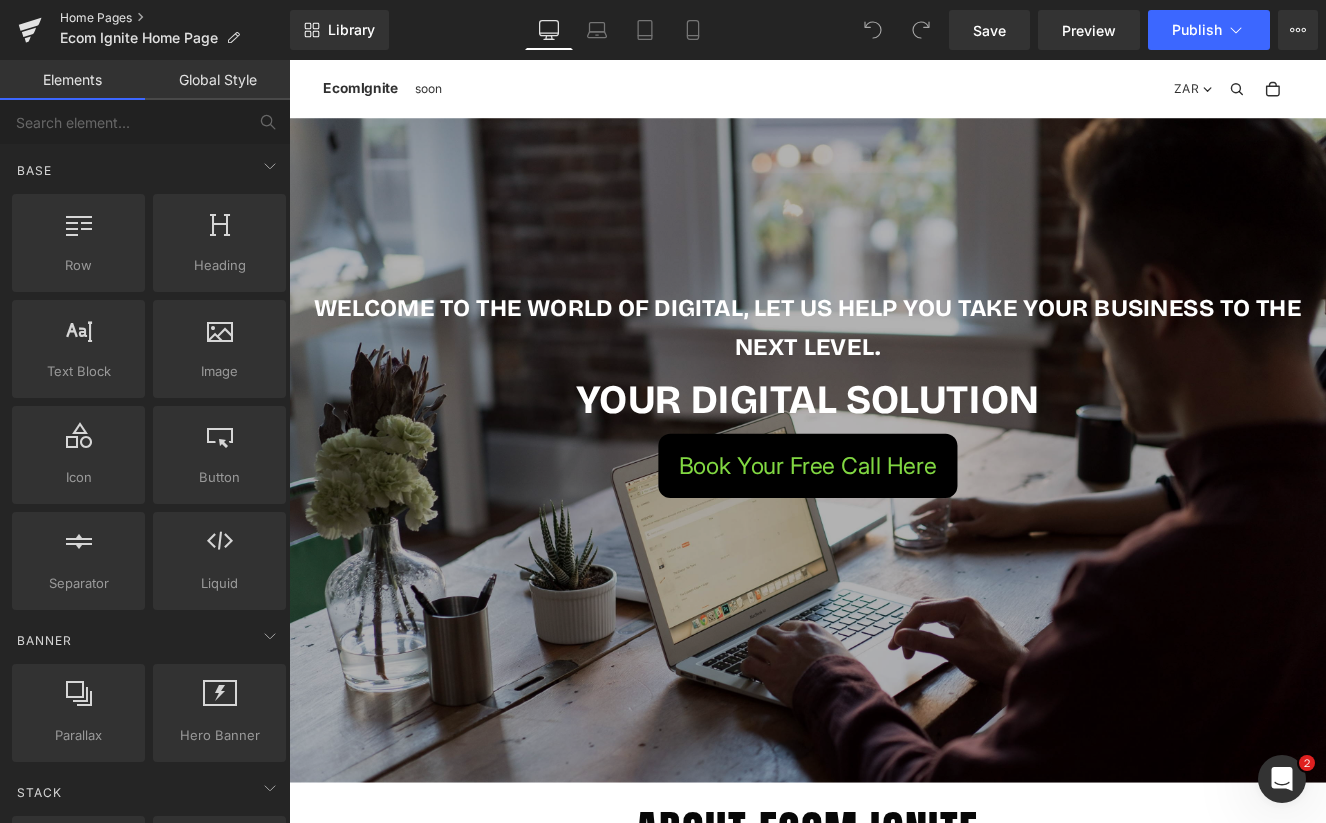 click on "Home Pages" at bounding box center [175, 18] 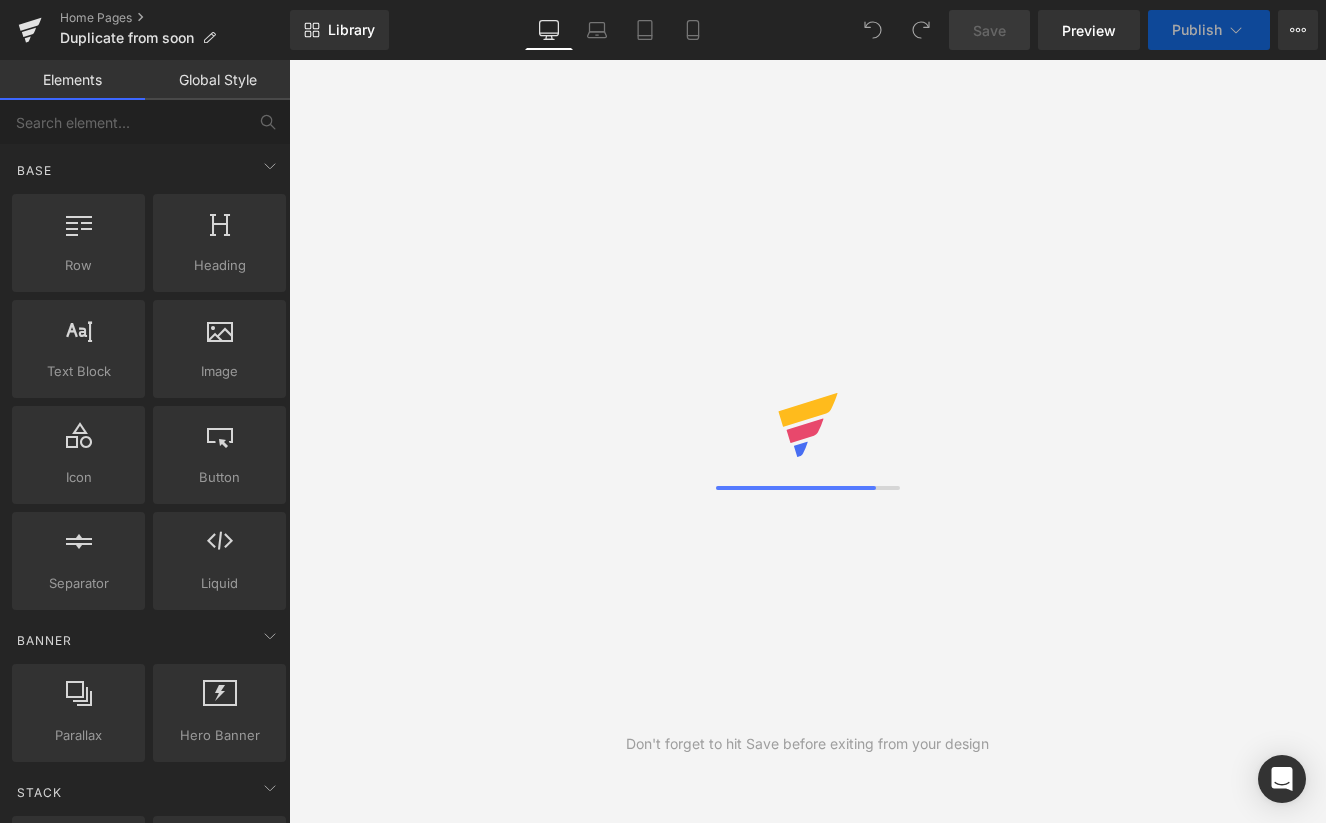 scroll, scrollTop: 0, scrollLeft: 0, axis: both 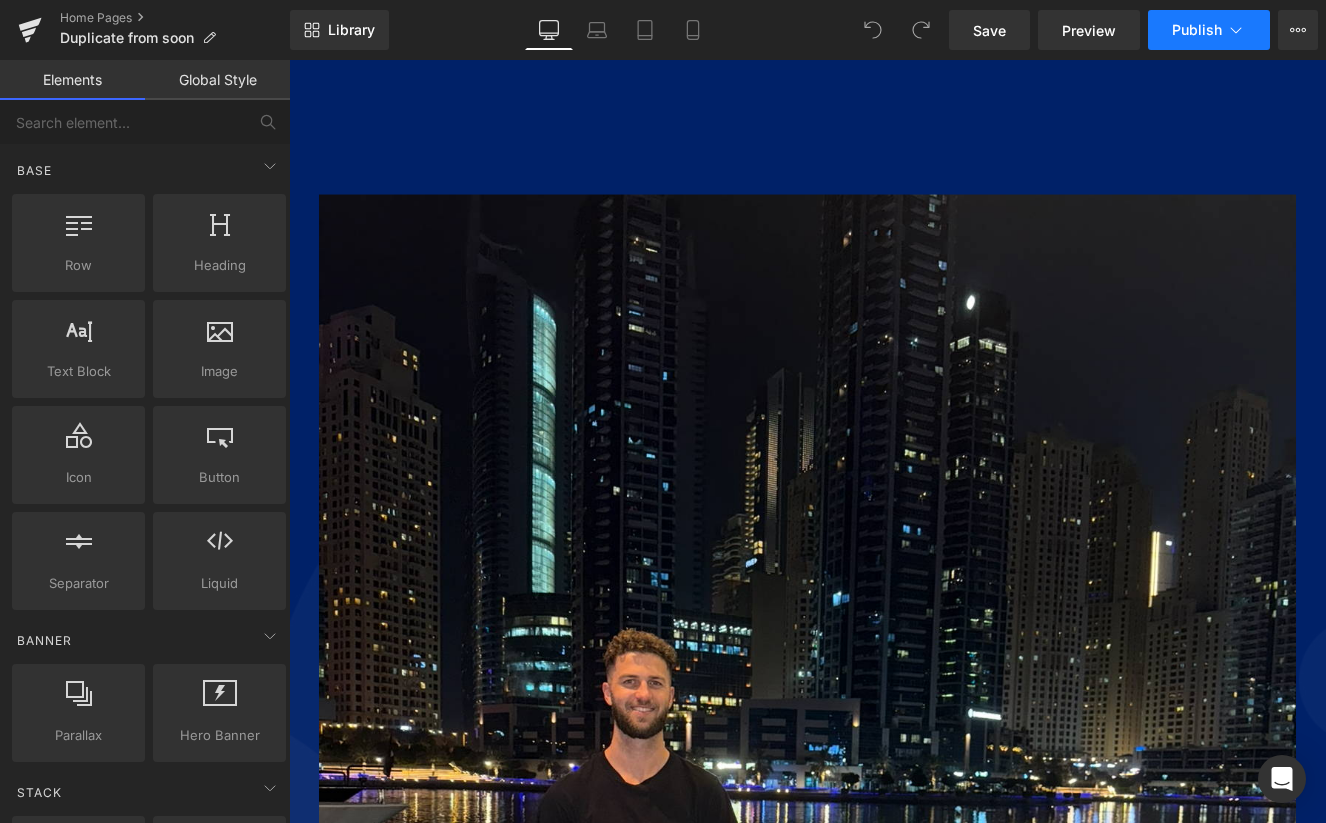 click on "Publish" at bounding box center [1209, 30] 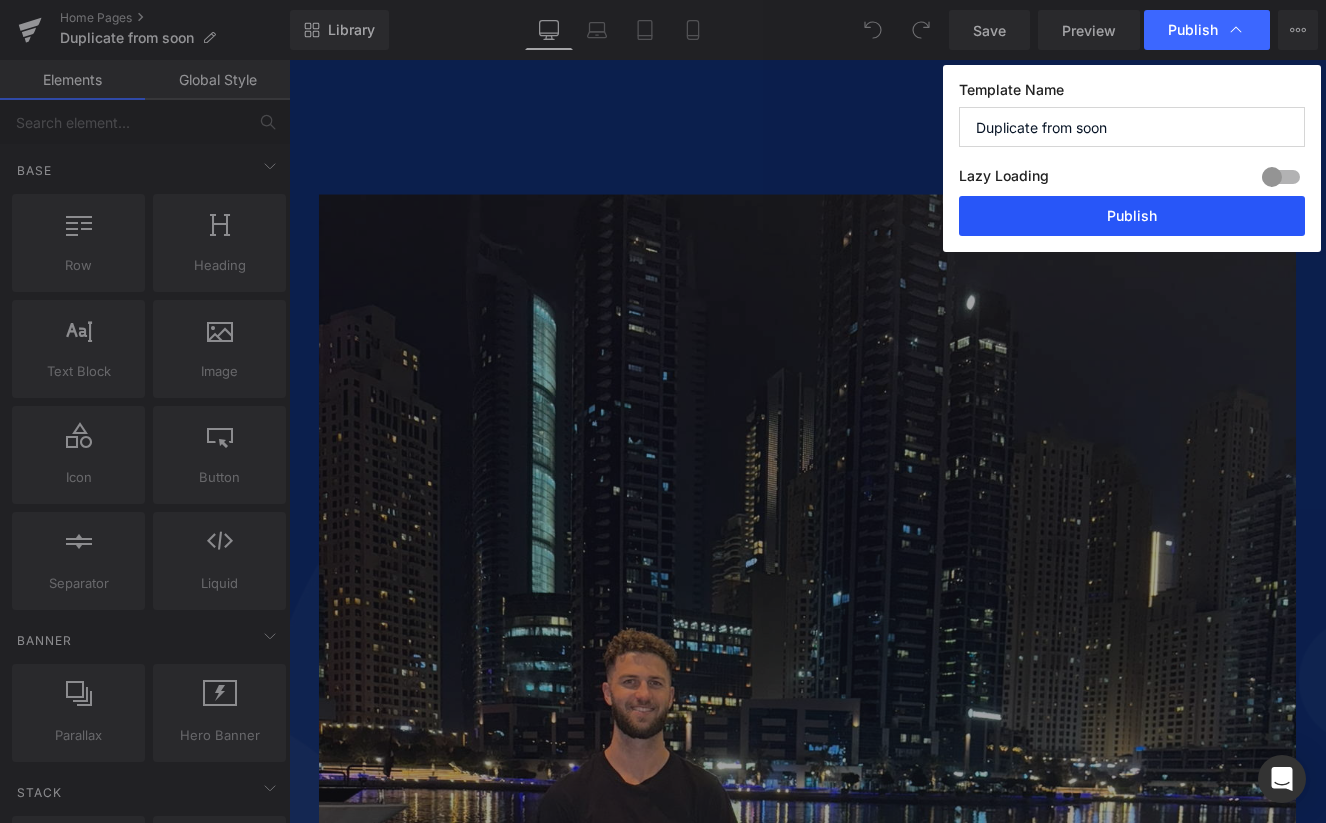 click on "Publish" at bounding box center (1132, 216) 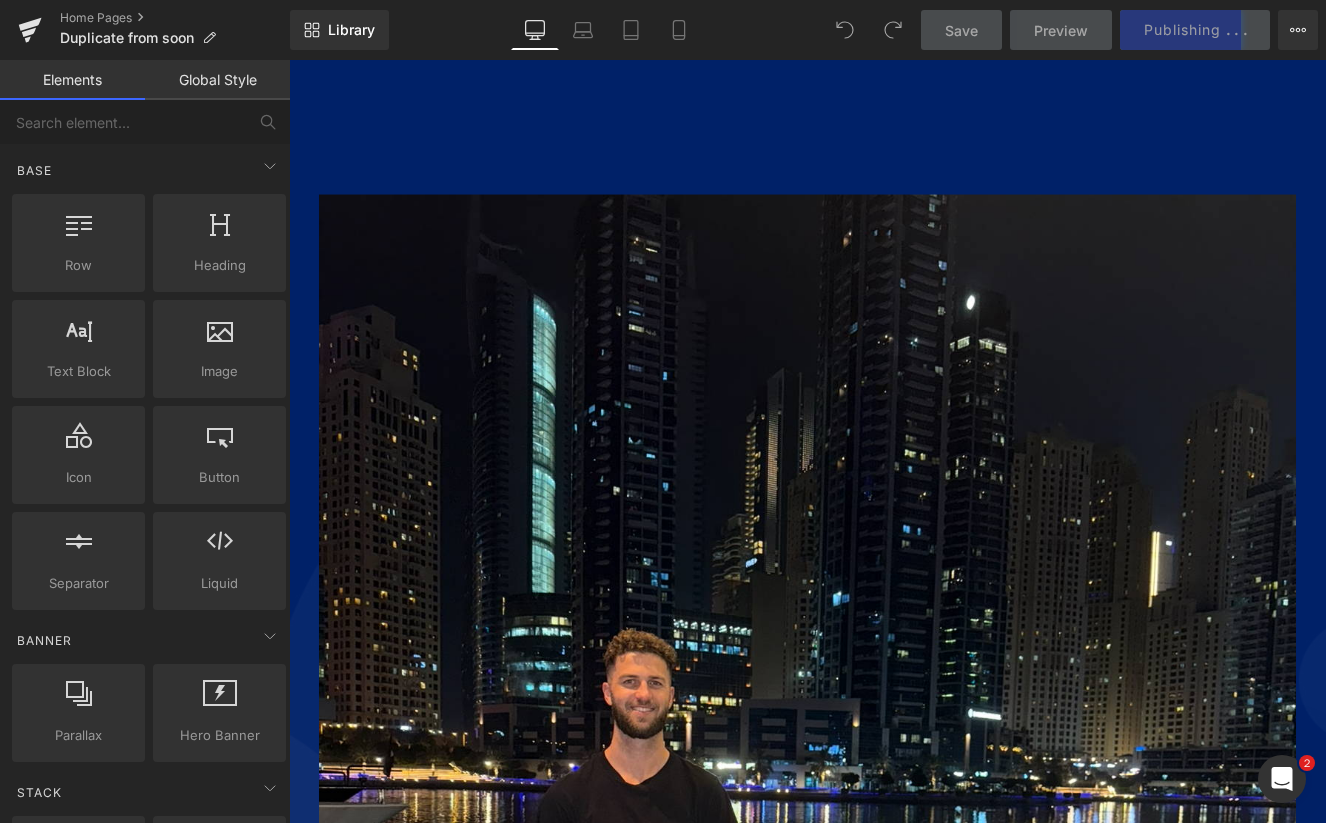 scroll, scrollTop: 0, scrollLeft: 0, axis: both 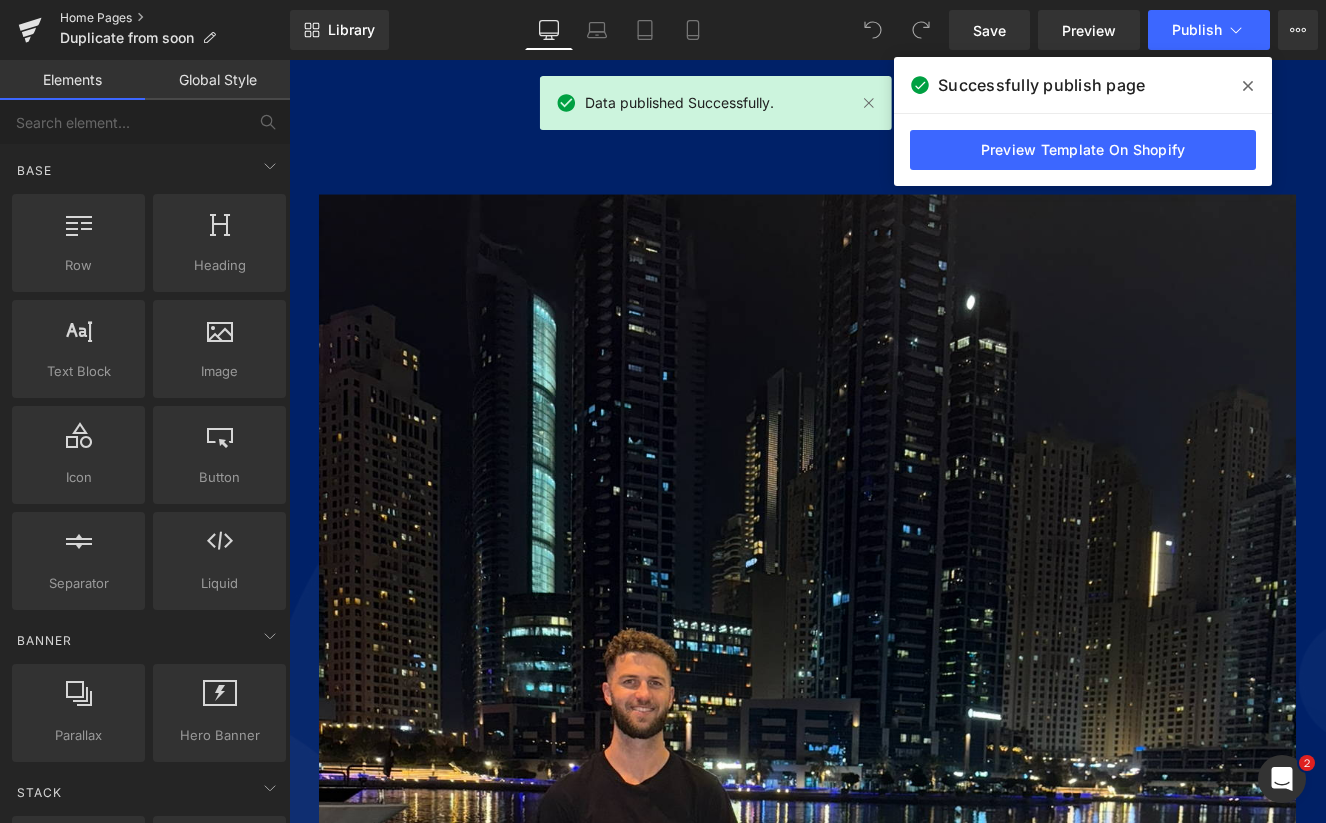 click on "Home Pages" at bounding box center (175, 18) 